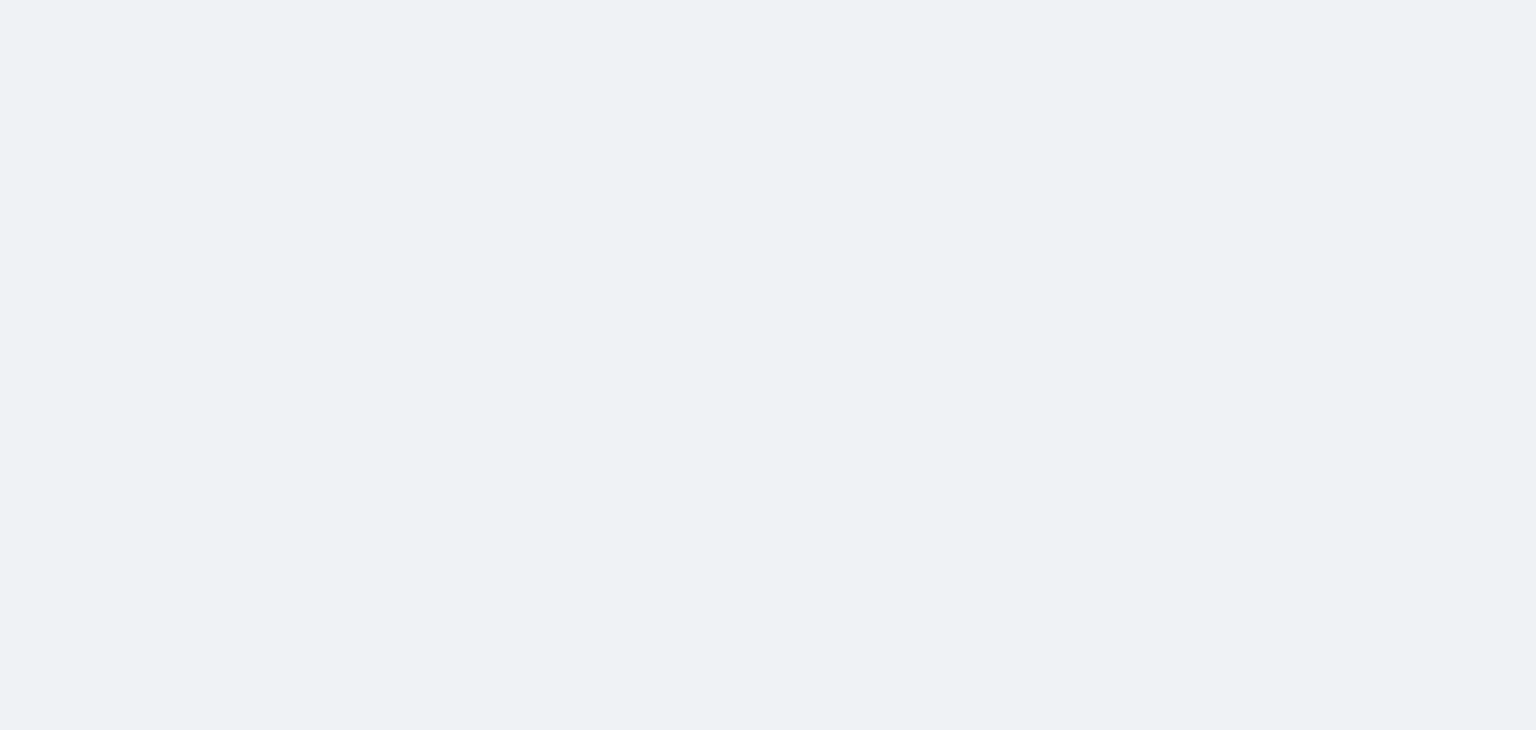 scroll, scrollTop: 0, scrollLeft: 0, axis: both 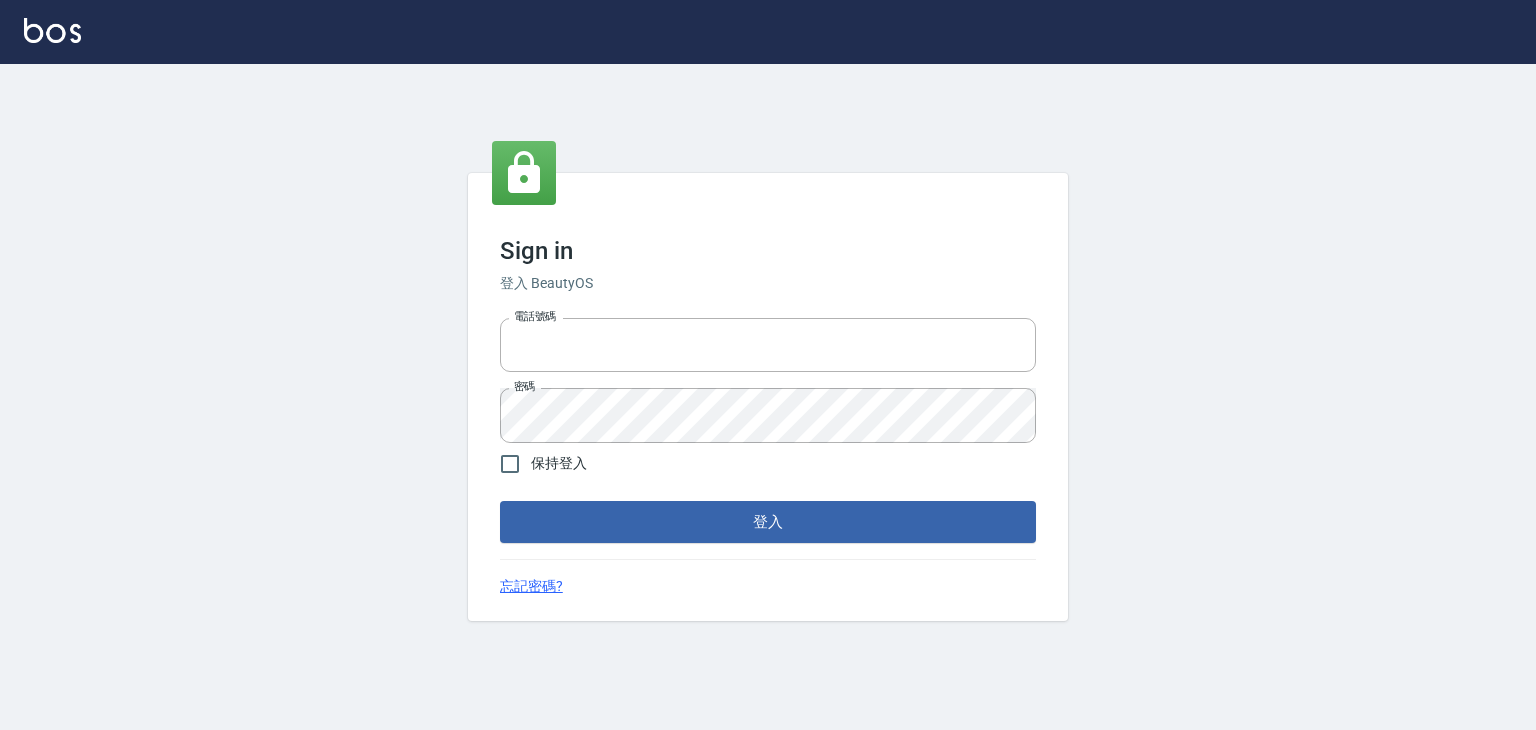 type on "6430581" 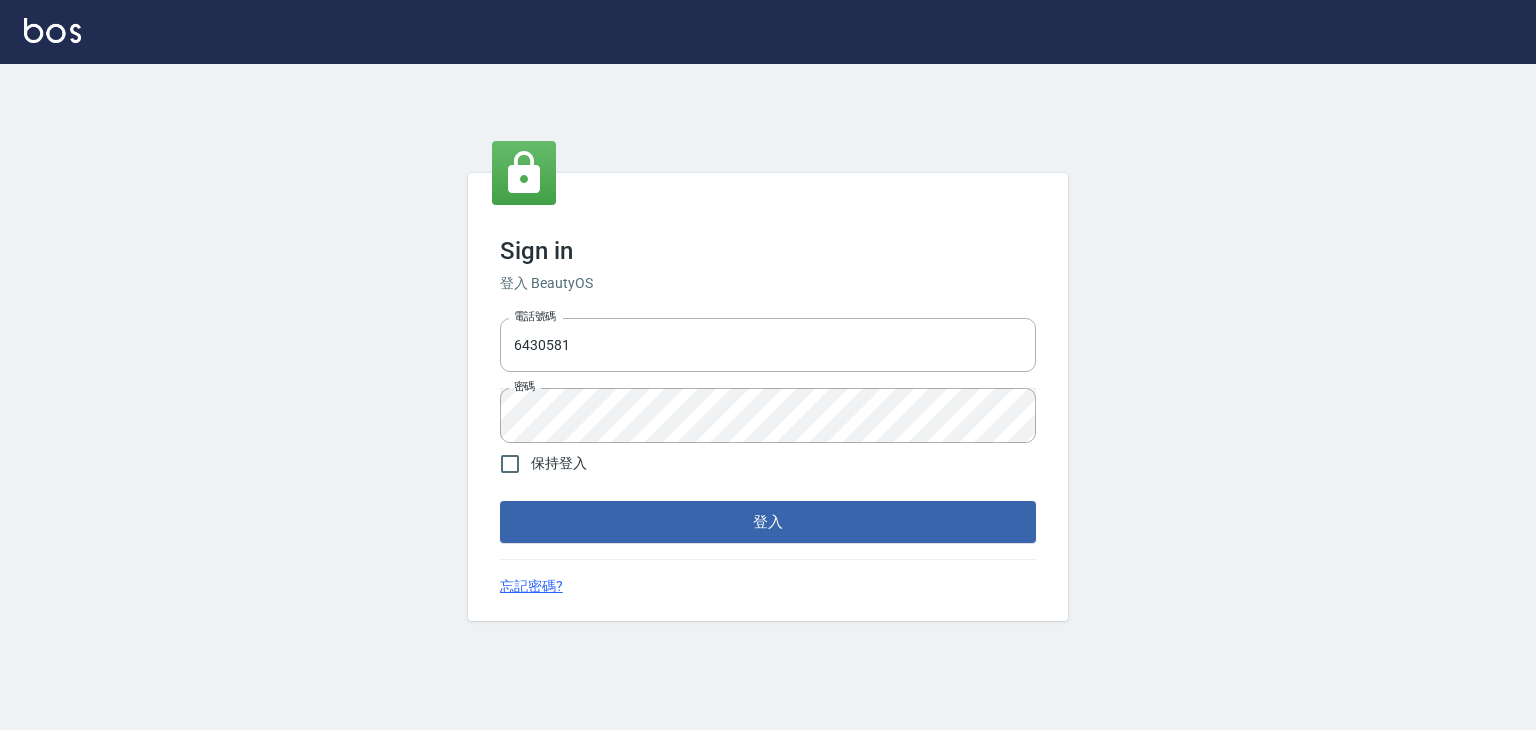 drag, startPoint x: 624, startPoint y: 571, endPoint x: 624, endPoint y: 550, distance: 21 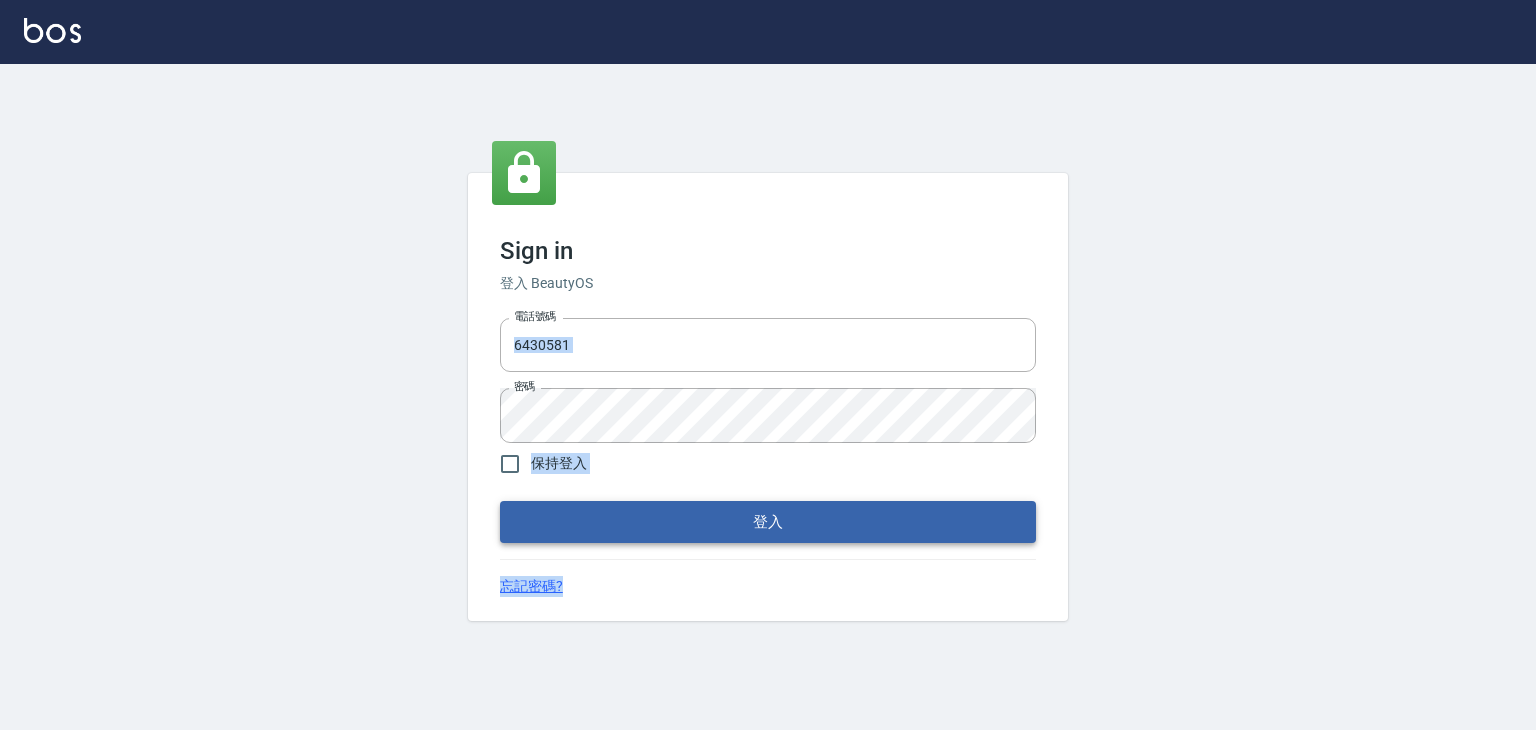 drag, startPoint x: 620, startPoint y: 545, endPoint x: 612, endPoint y: 525, distance: 21.540659 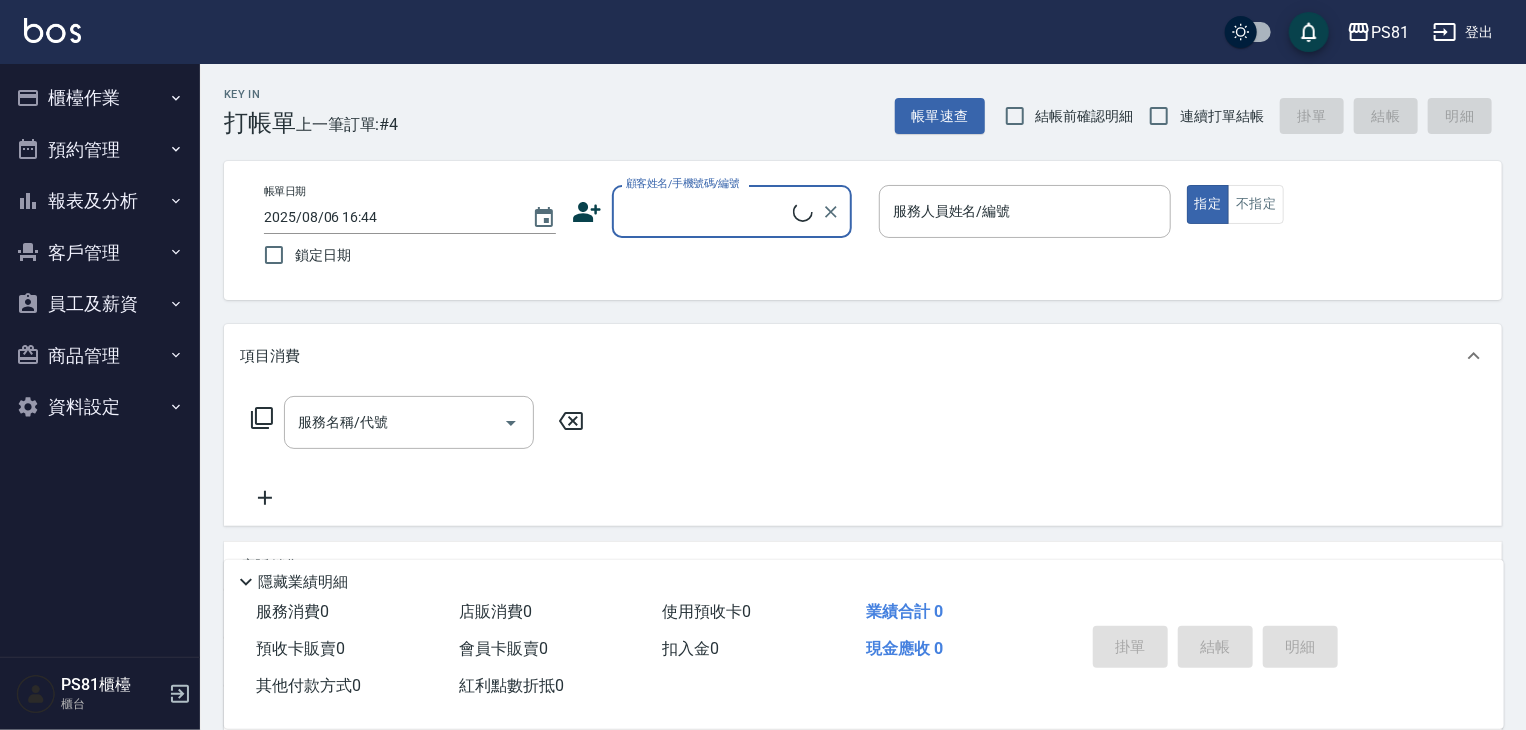 click on "報表及分析" at bounding box center [100, 201] 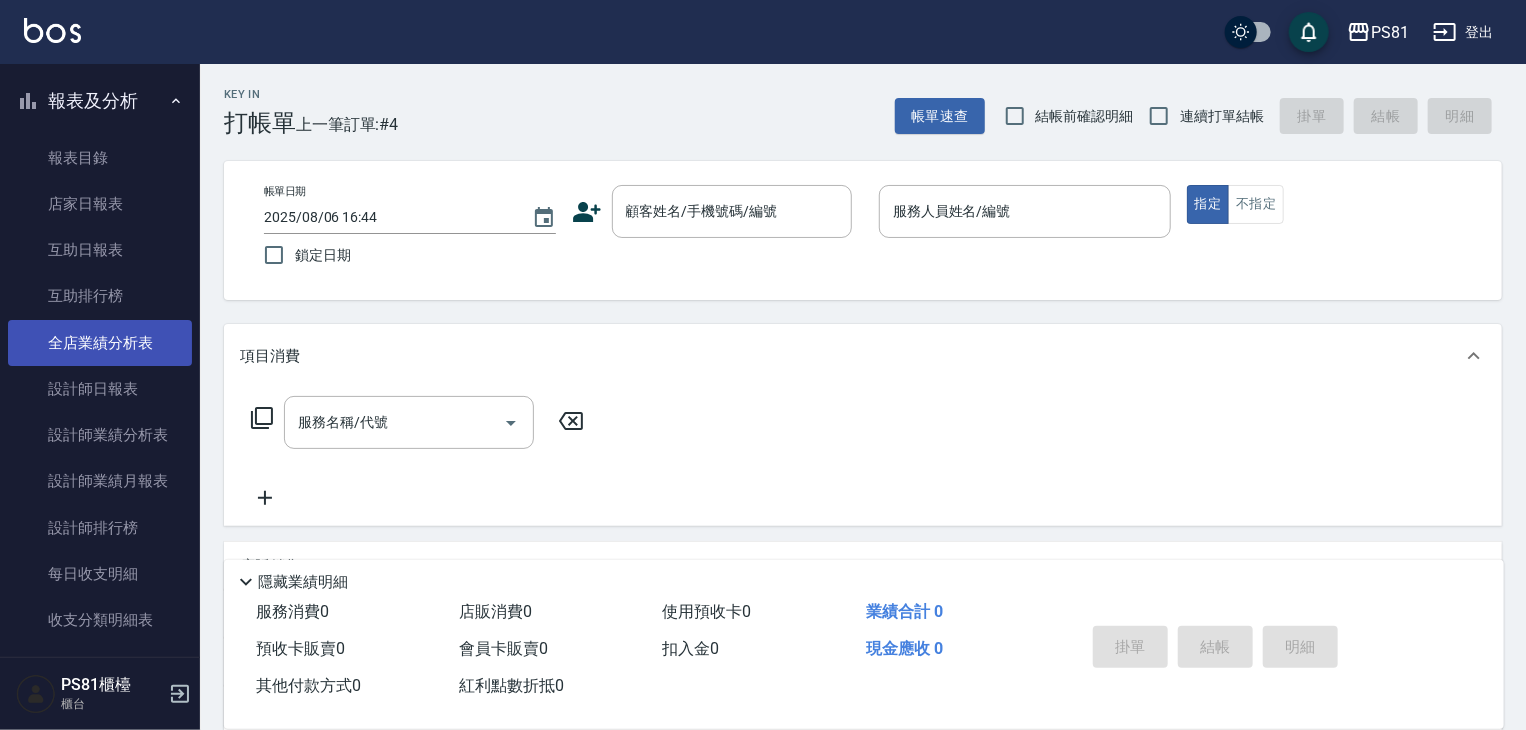 scroll, scrollTop: 0, scrollLeft: 0, axis: both 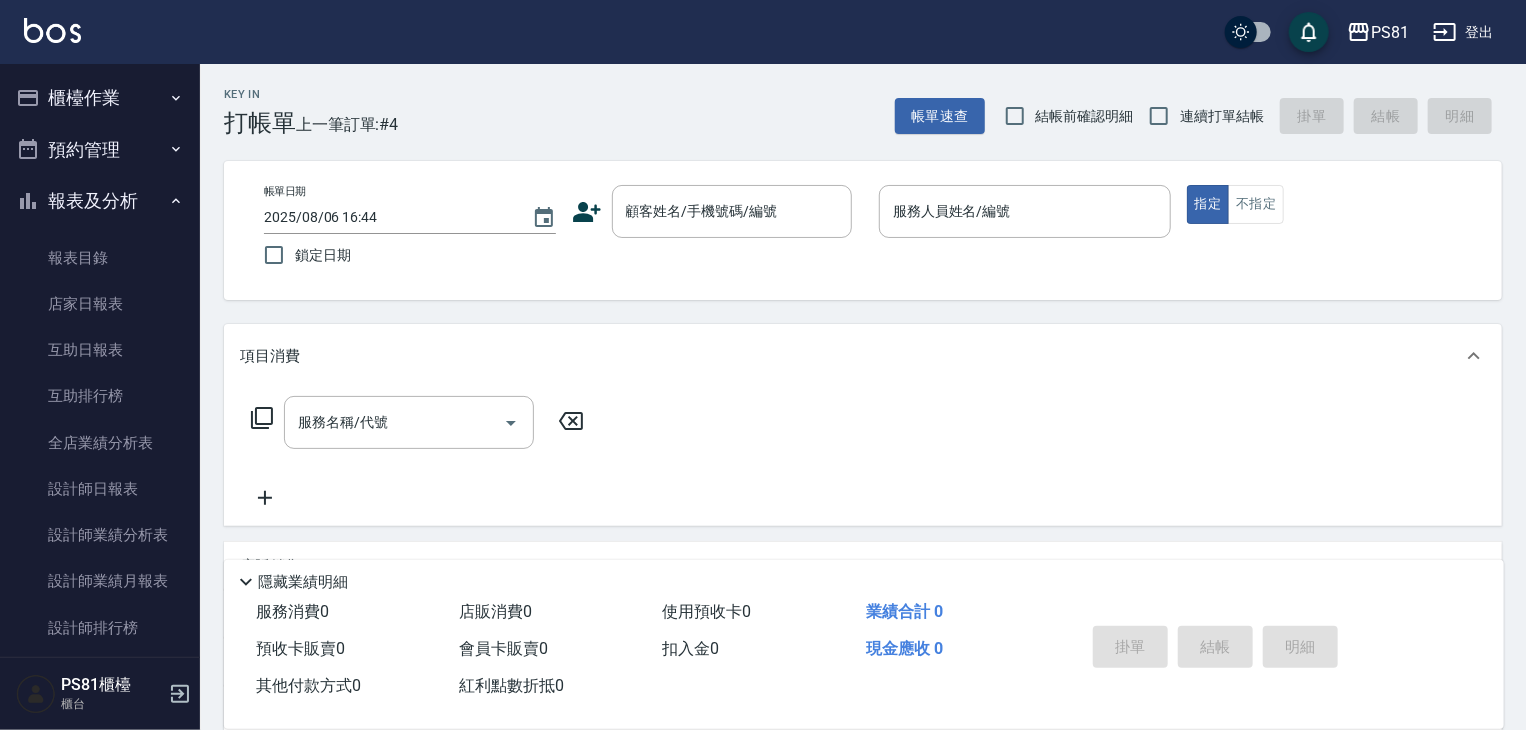 click on "櫃檯作業" at bounding box center (100, 98) 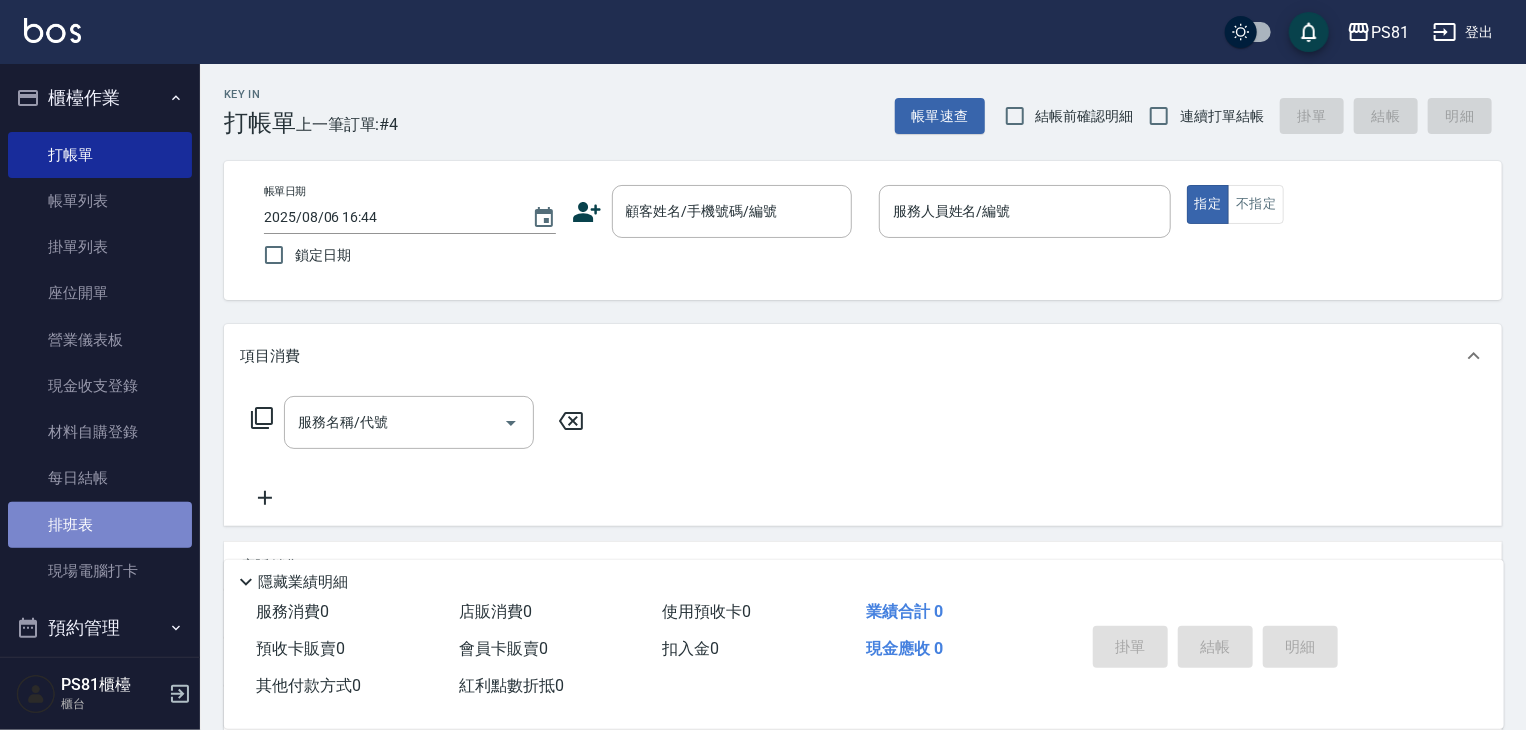 click on "排班表" at bounding box center [100, 525] 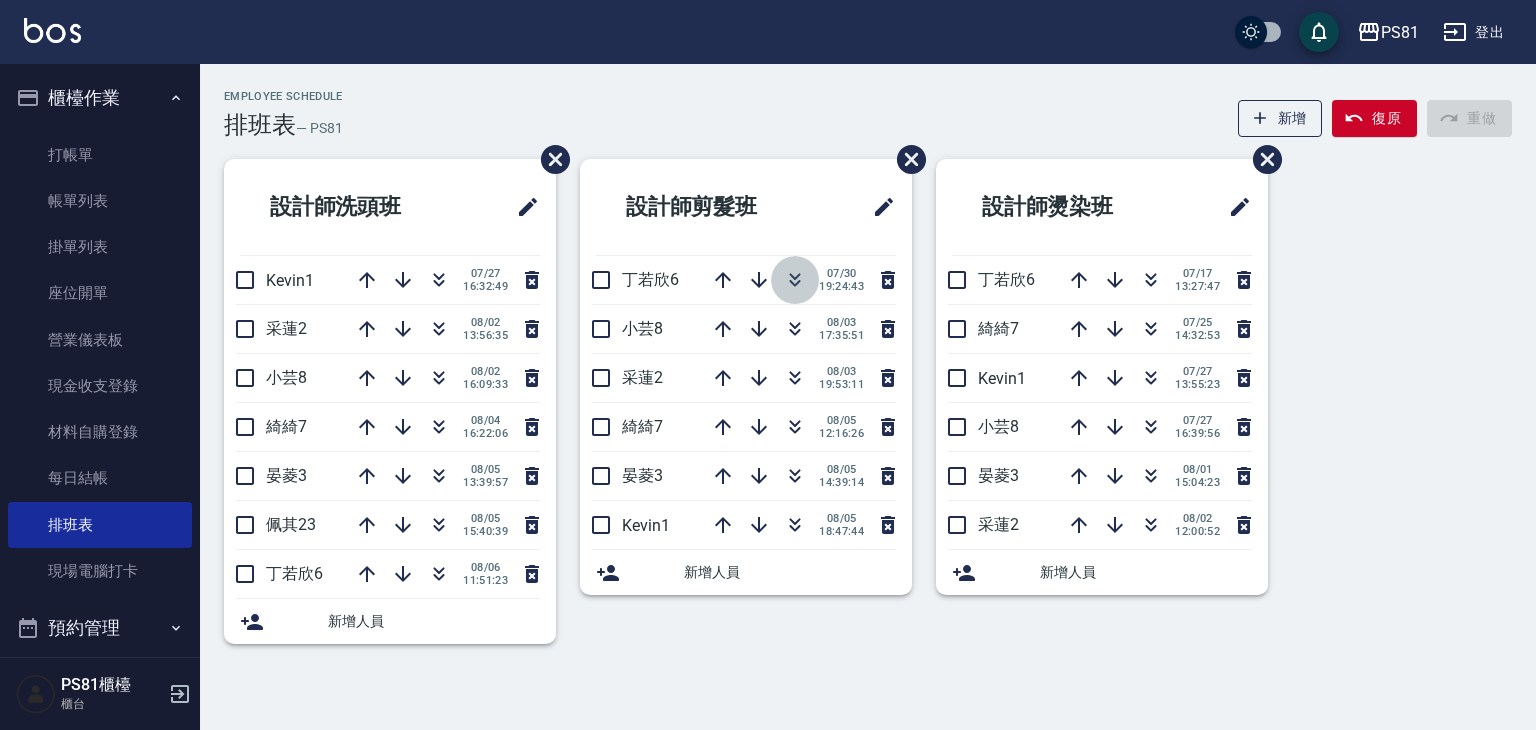 click 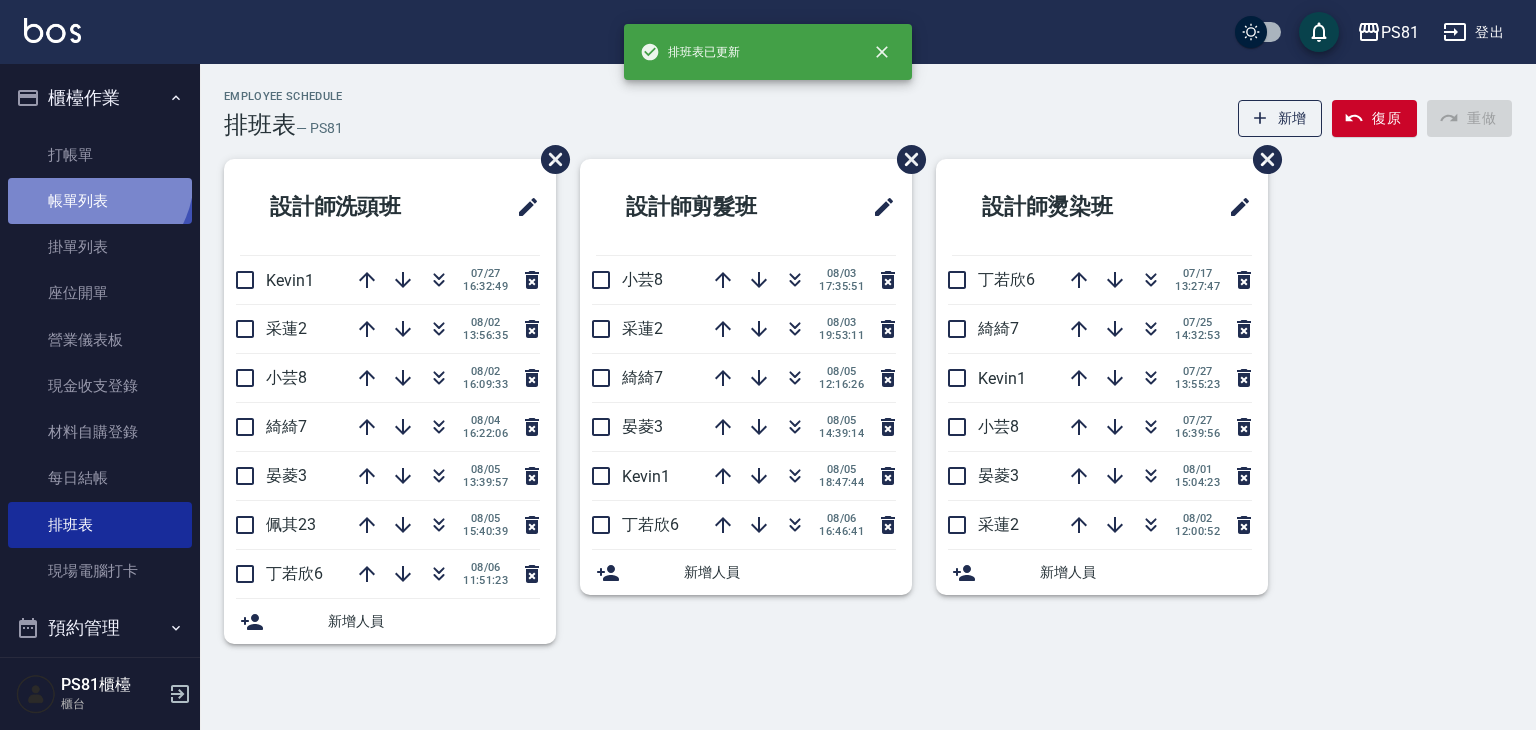 click on "帳單列表" at bounding box center [100, 201] 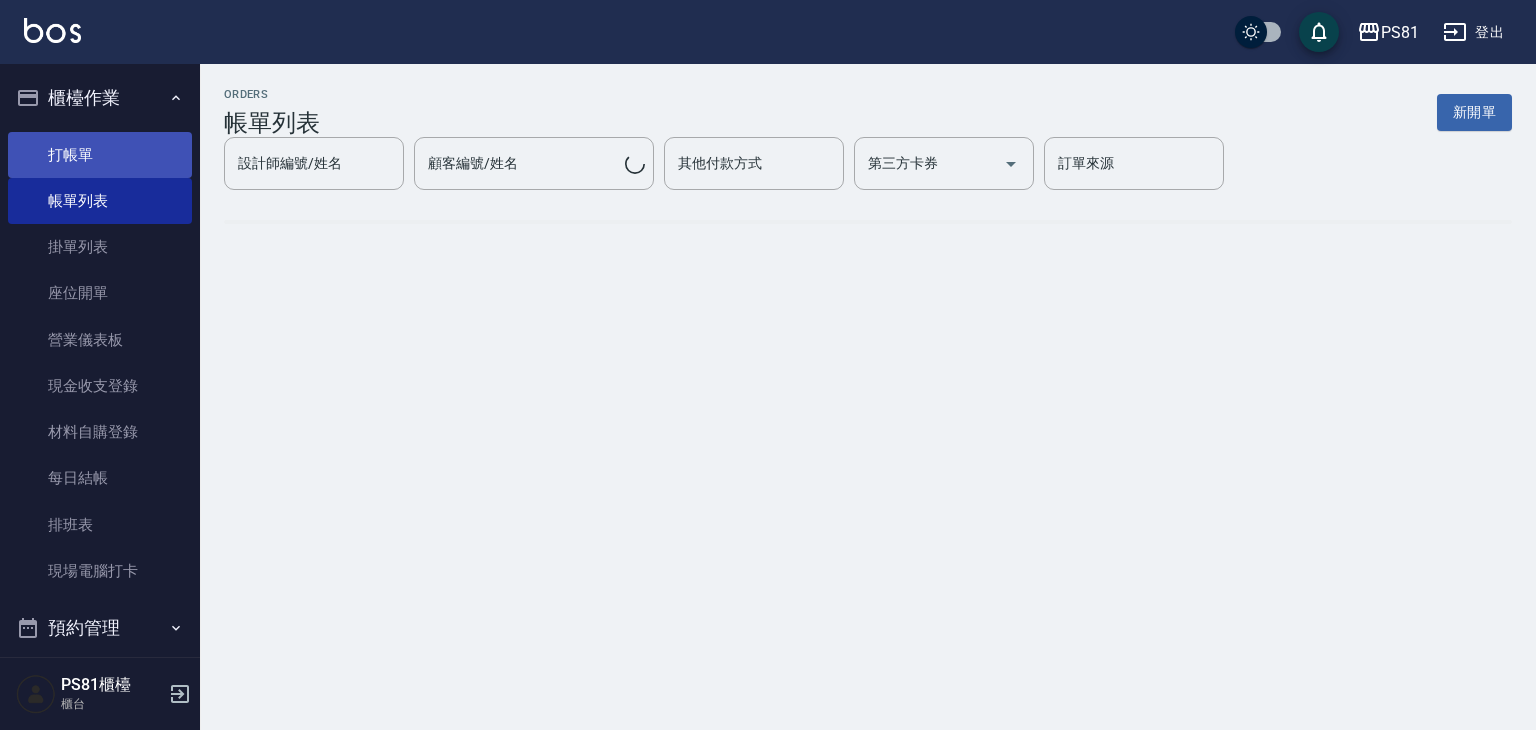 click on "打帳單" at bounding box center [100, 155] 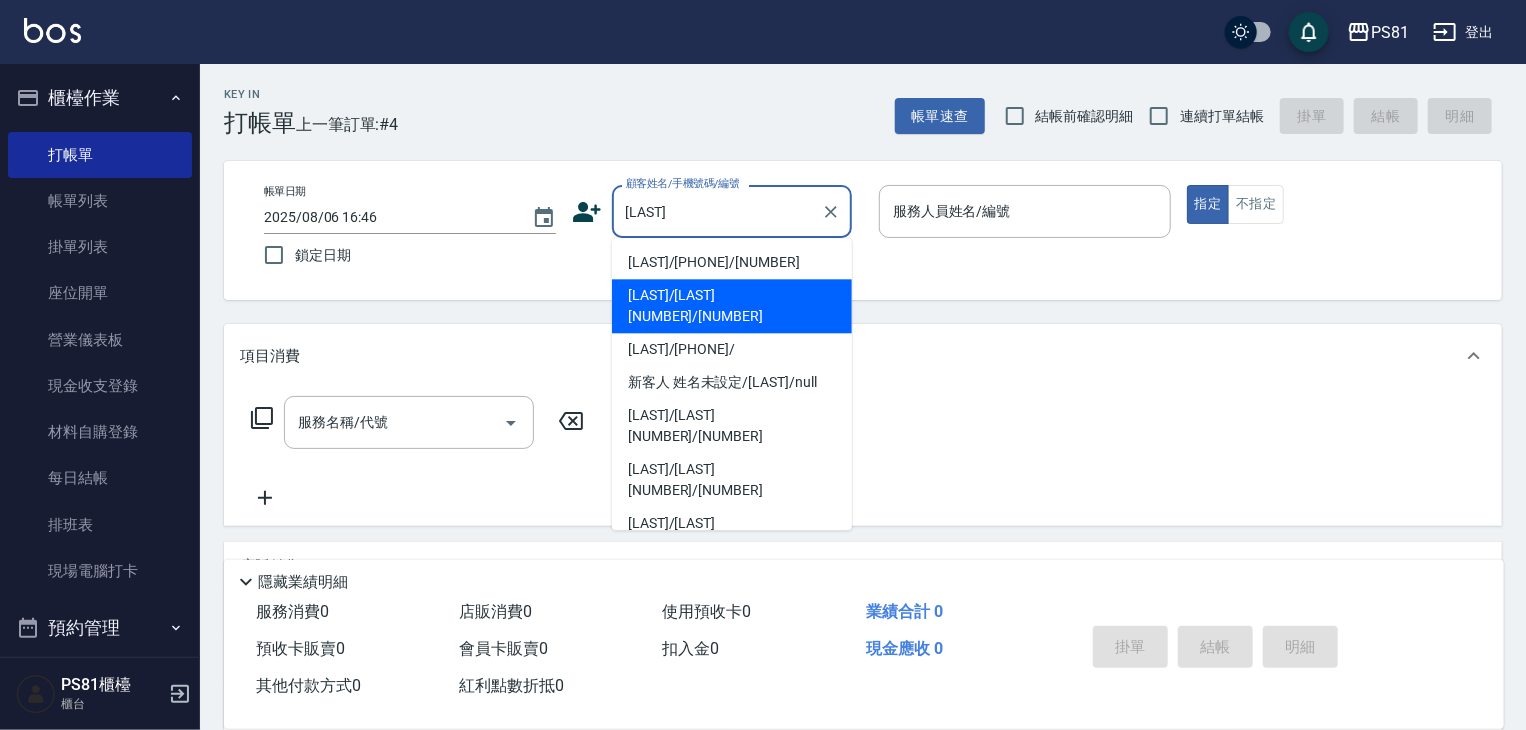 click on "[LAST]/[PHONE]/[NUMBER]" at bounding box center [732, 262] 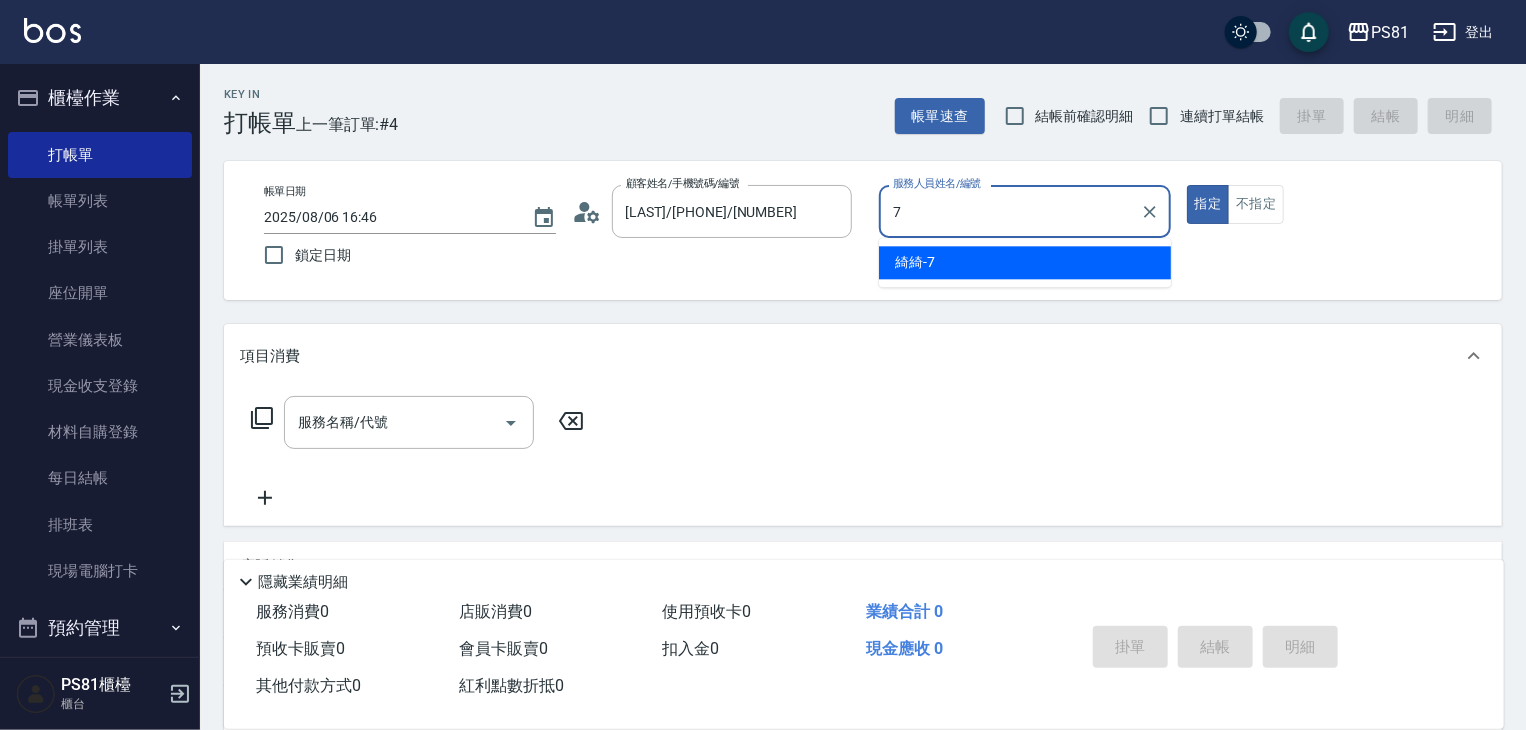 click on "[LAST] -7" at bounding box center [1025, 262] 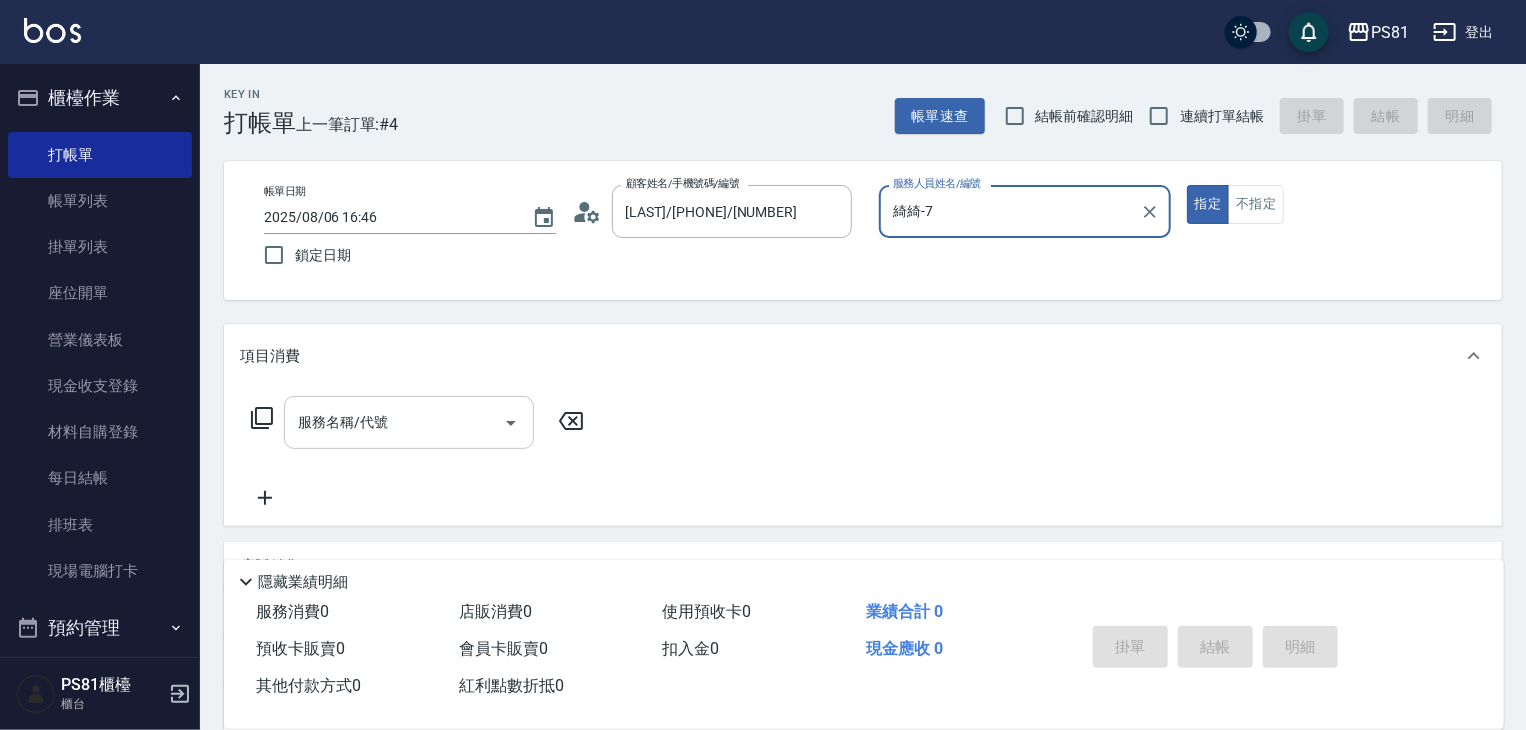 type on "綺綺-7" 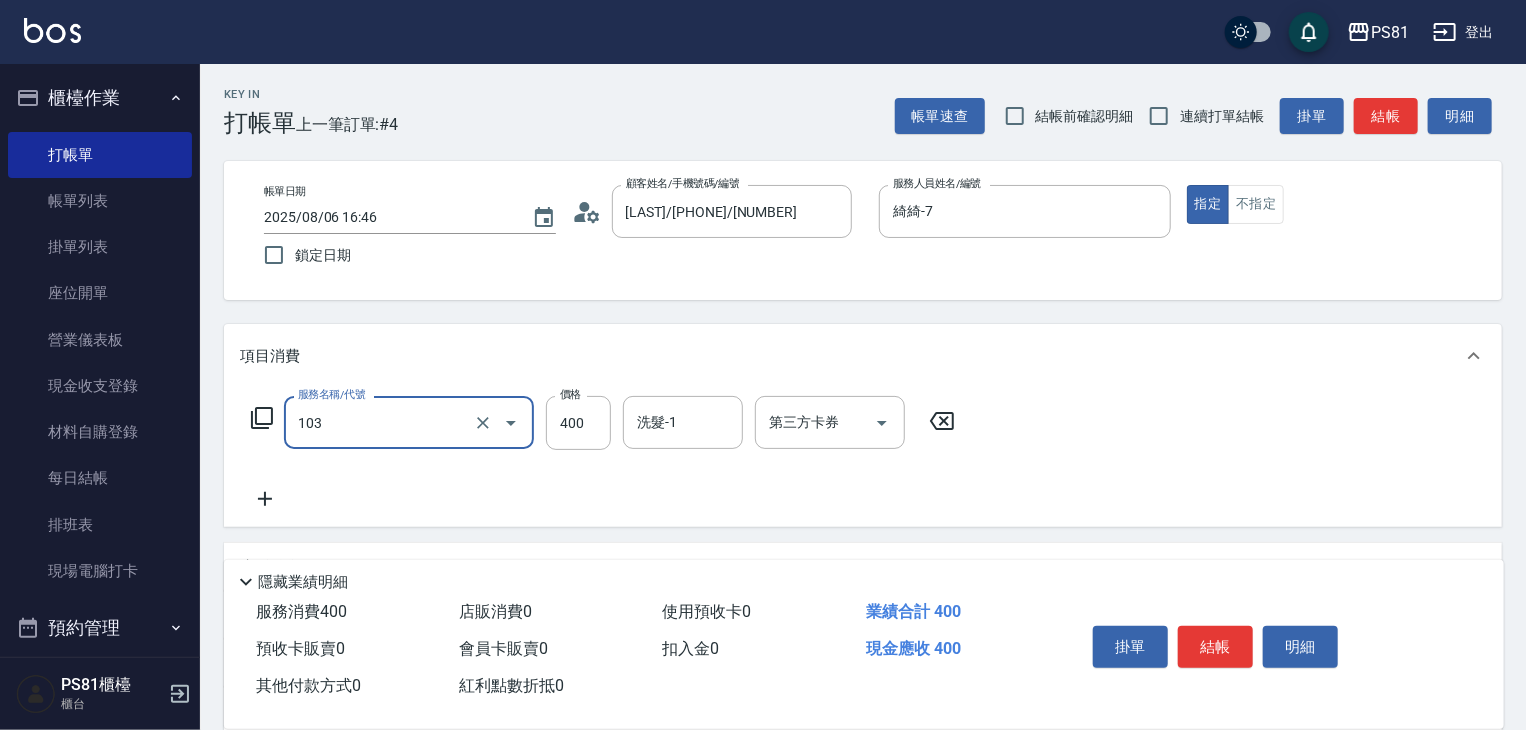 type on "C級洗剪400(103)" 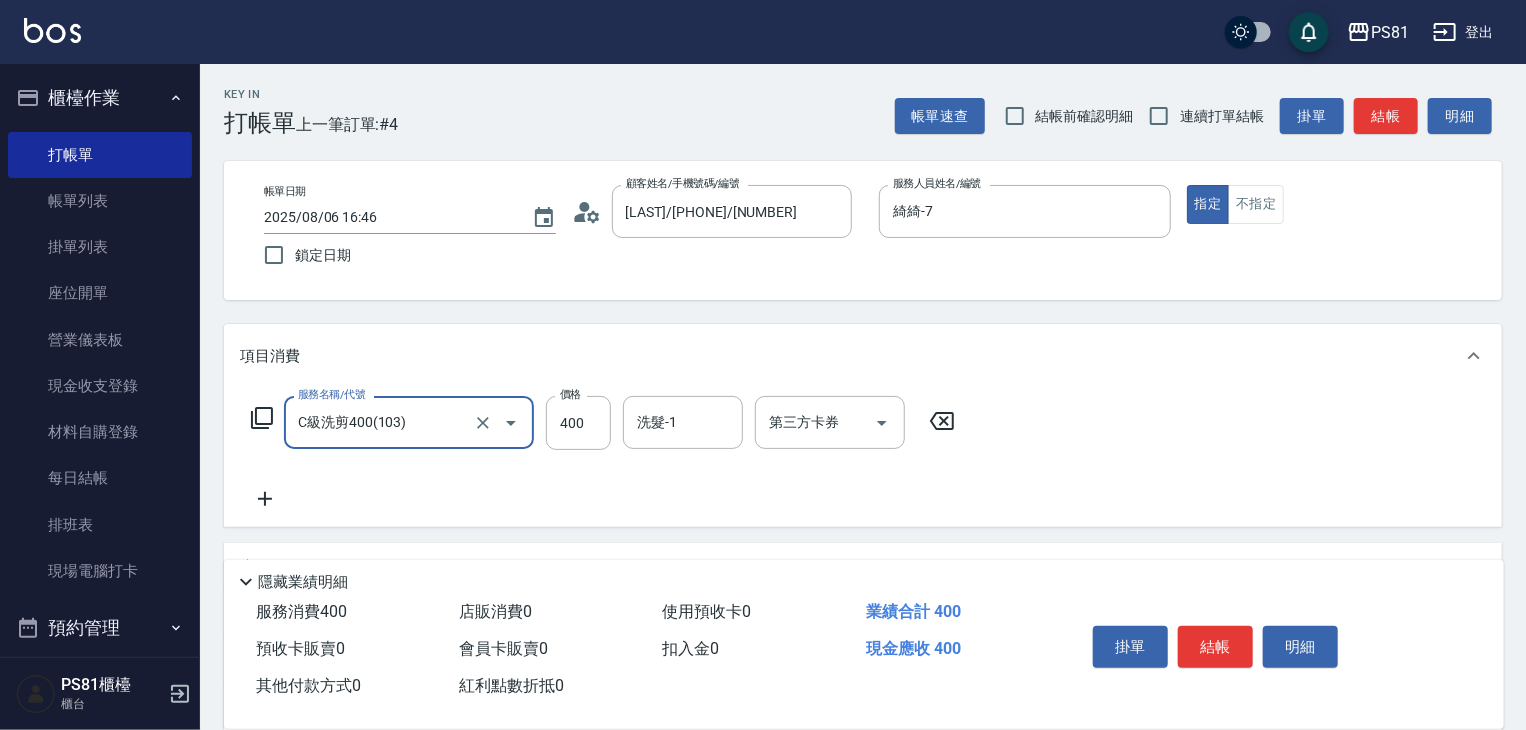 click on "服務名稱/代號 C級洗剪400(103) 服務名稱/代號 價格 400 價格 洗髮-1 洗髮-1 第三方卡券 第三方卡券" at bounding box center [603, 453] 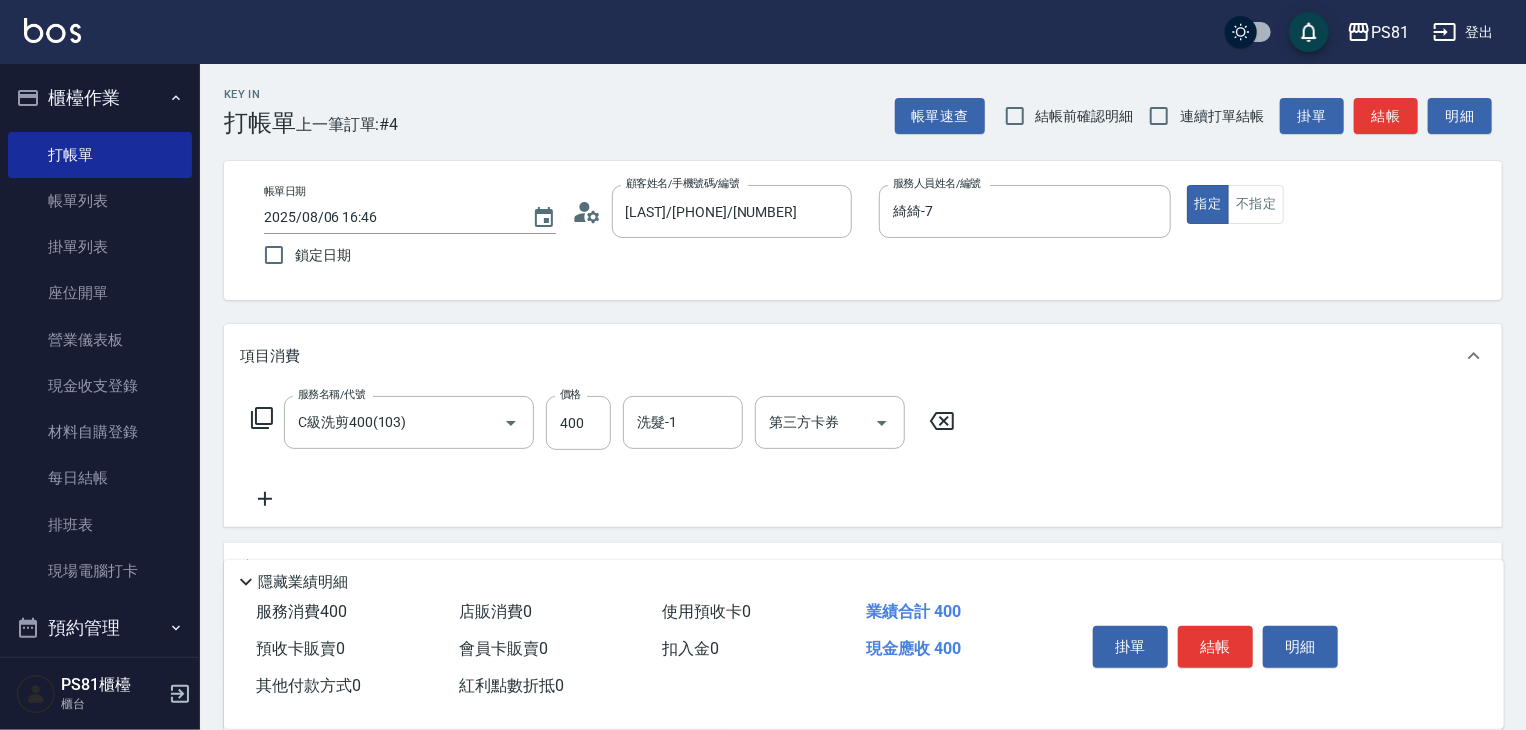 drag, startPoint x: 1167, startPoint y: 618, endPoint x: 1174, endPoint y: 626, distance: 10.630146 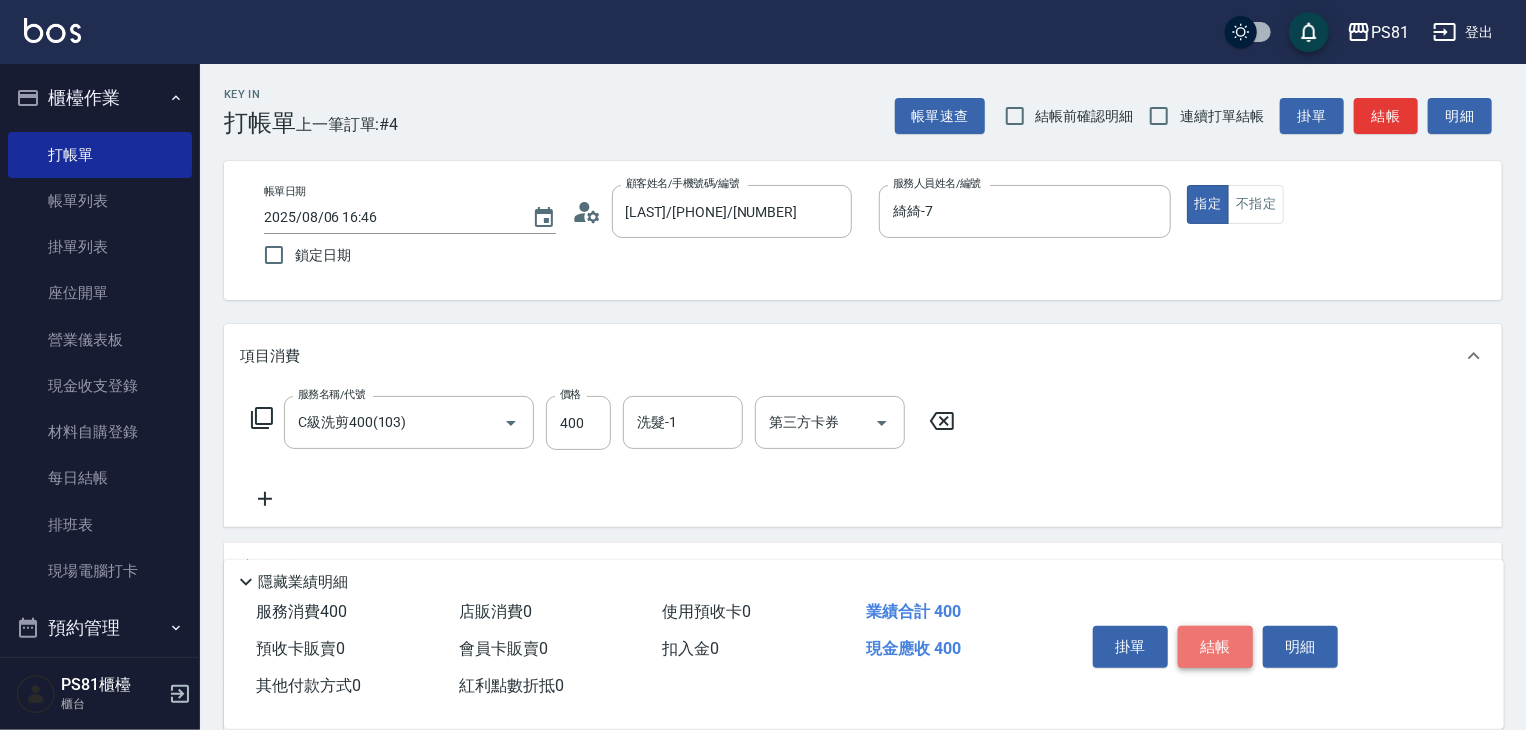 click on "結帳" at bounding box center [1215, 647] 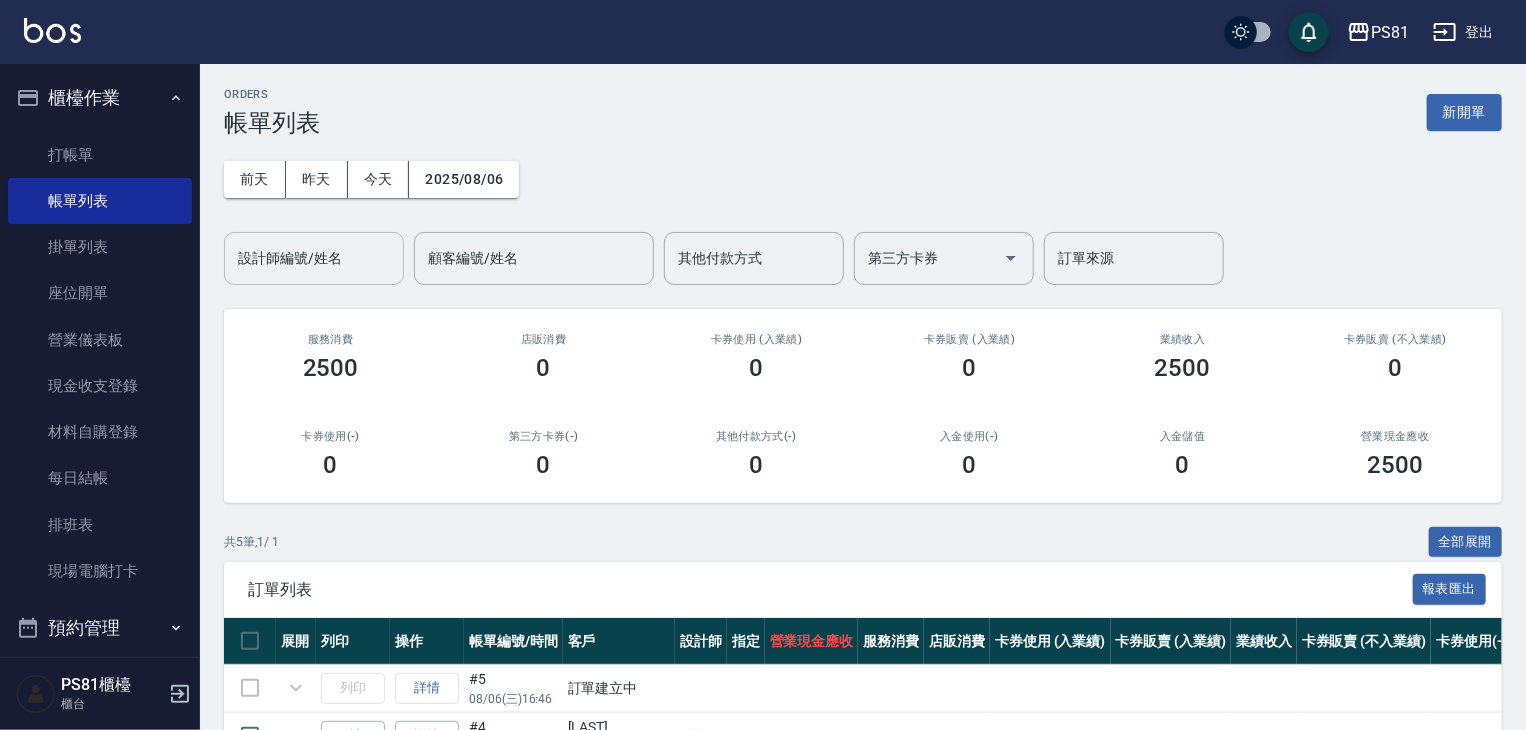 click on "設計師編號/姓名" at bounding box center [314, 258] 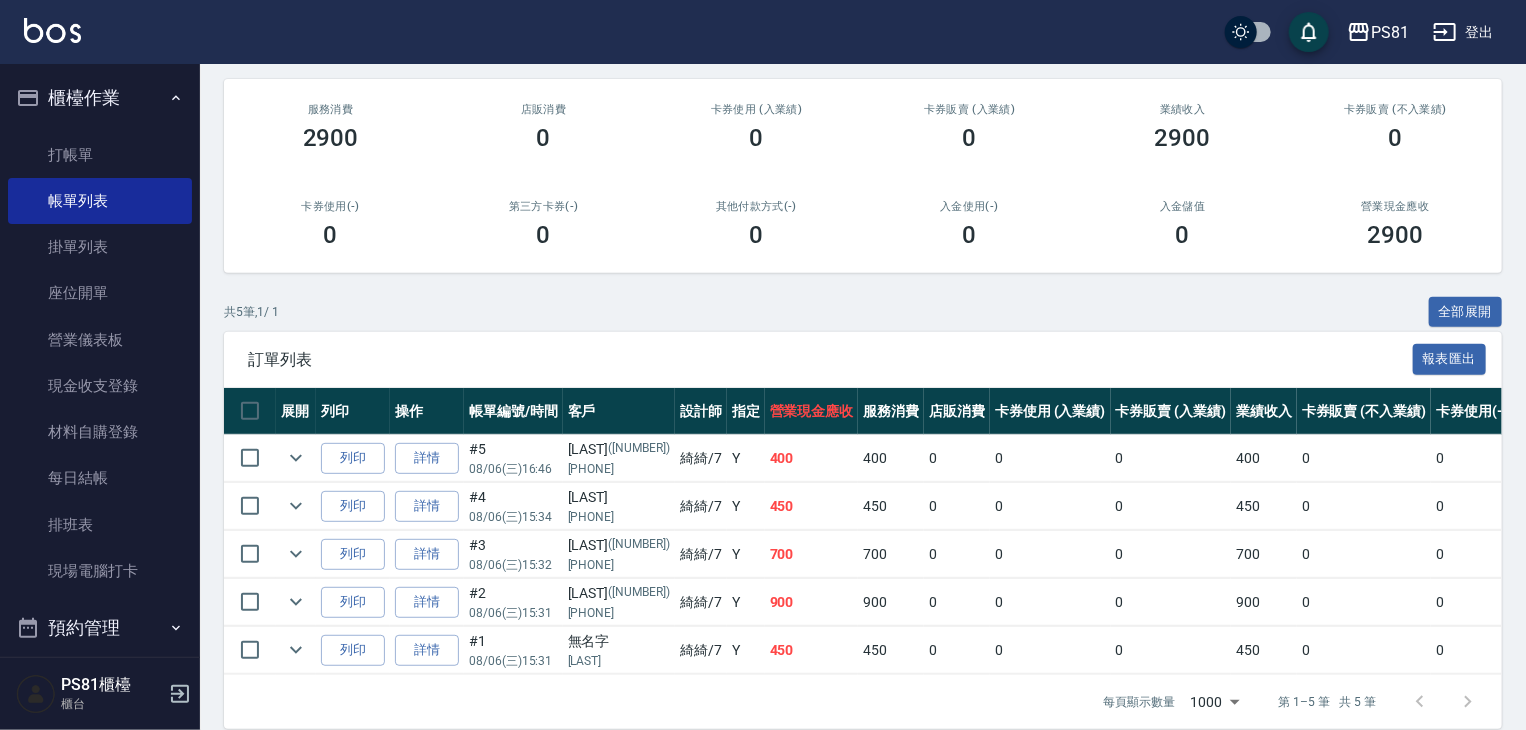scroll, scrollTop: 266, scrollLeft: 0, axis: vertical 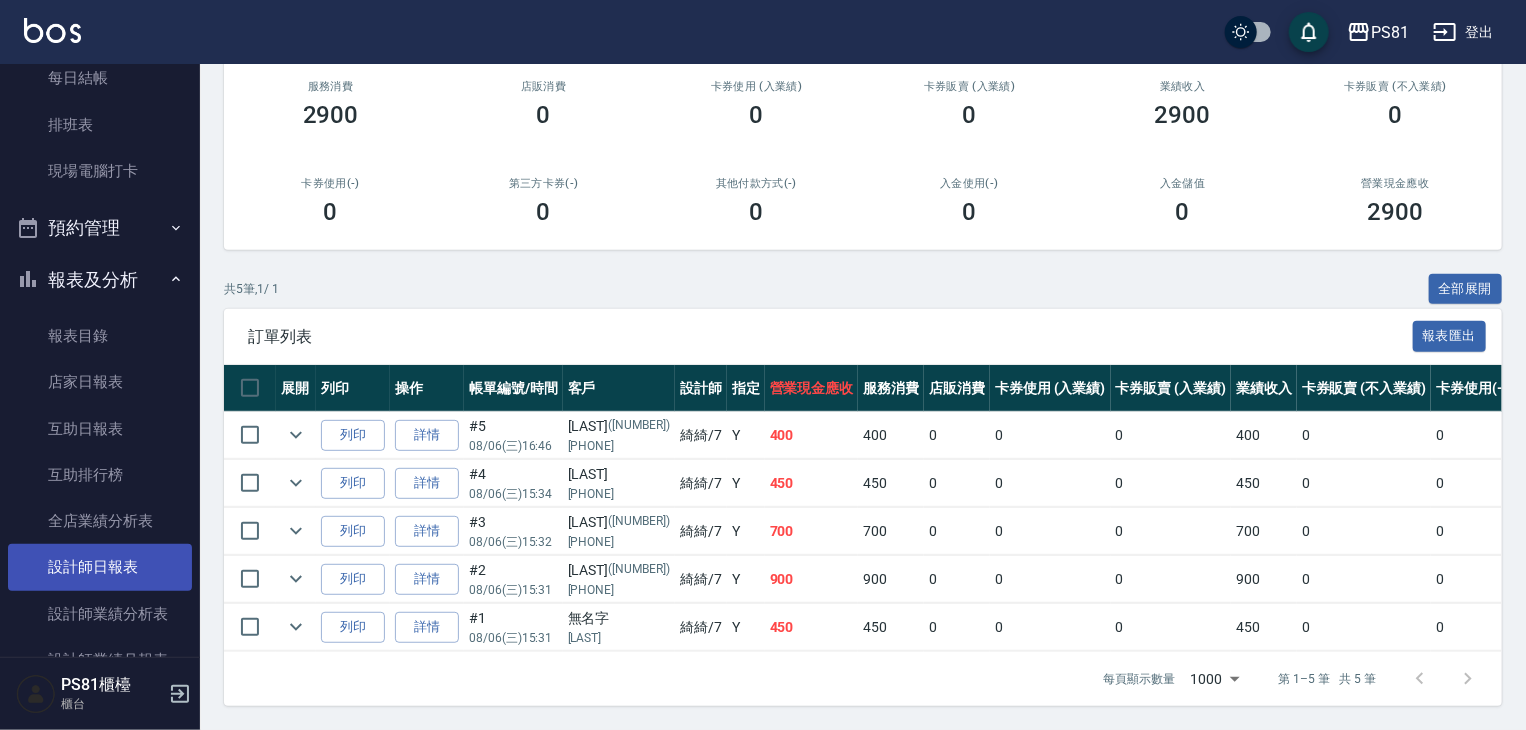 type on "綺綺-7" 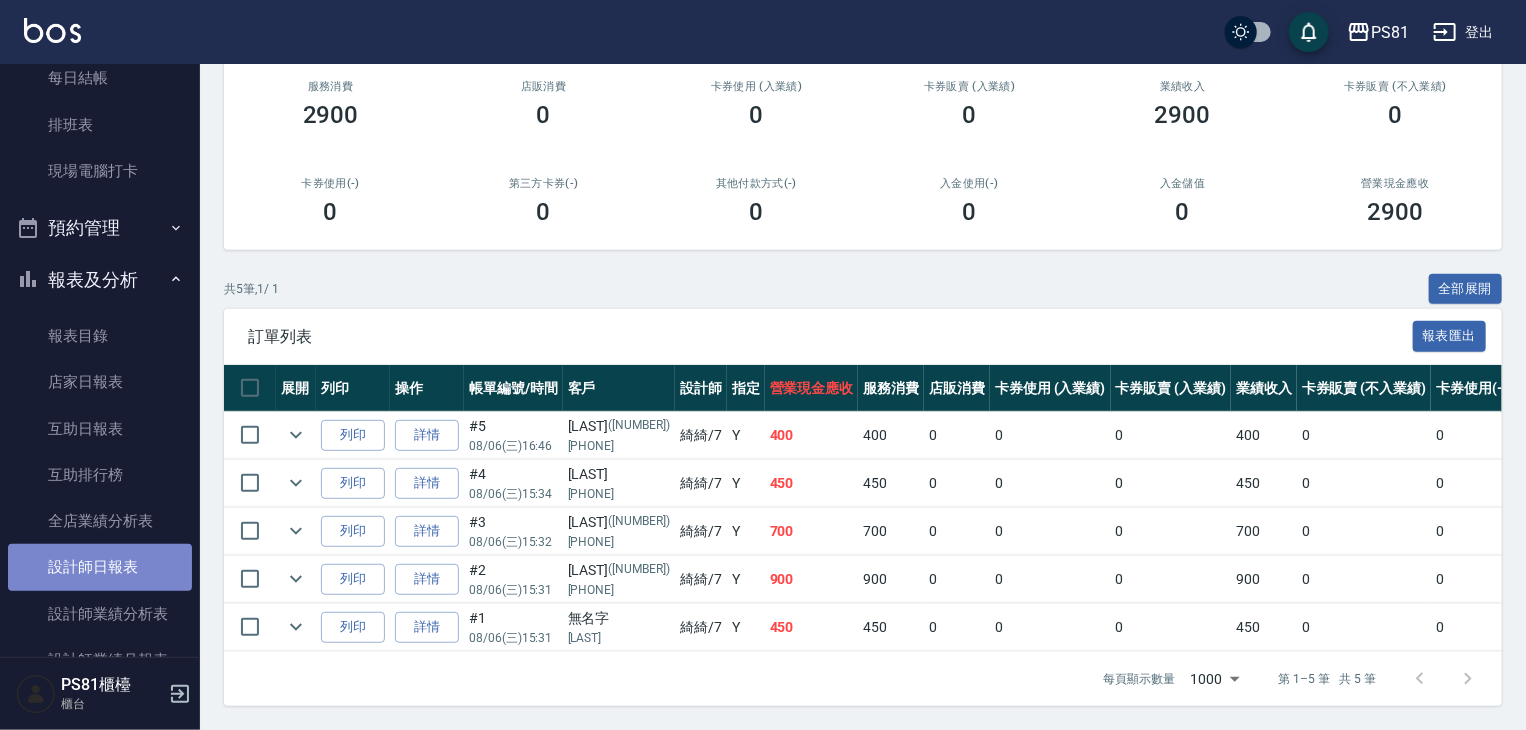 click on "設計師日報表" at bounding box center (100, 567) 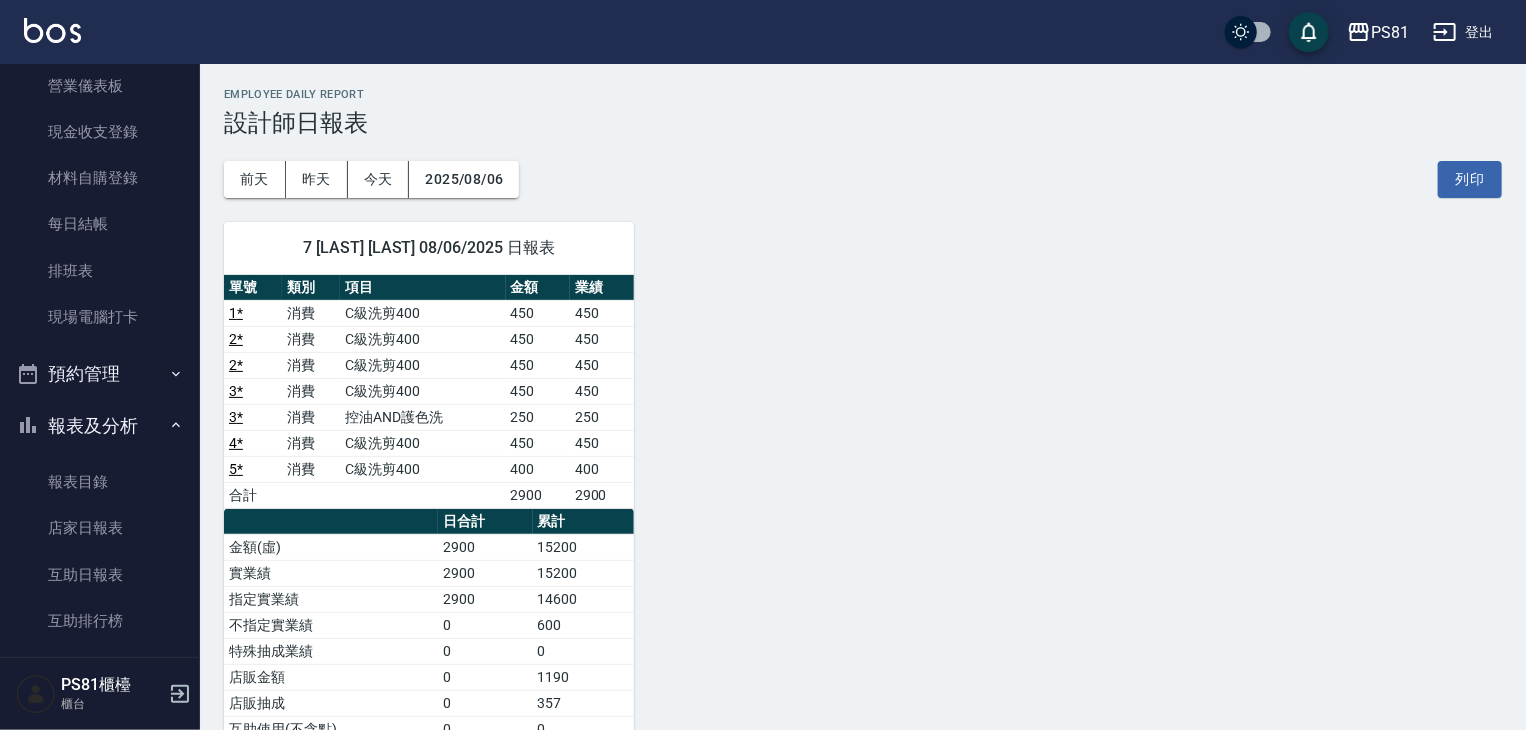 scroll, scrollTop: 0, scrollLeft: 0, axis: both 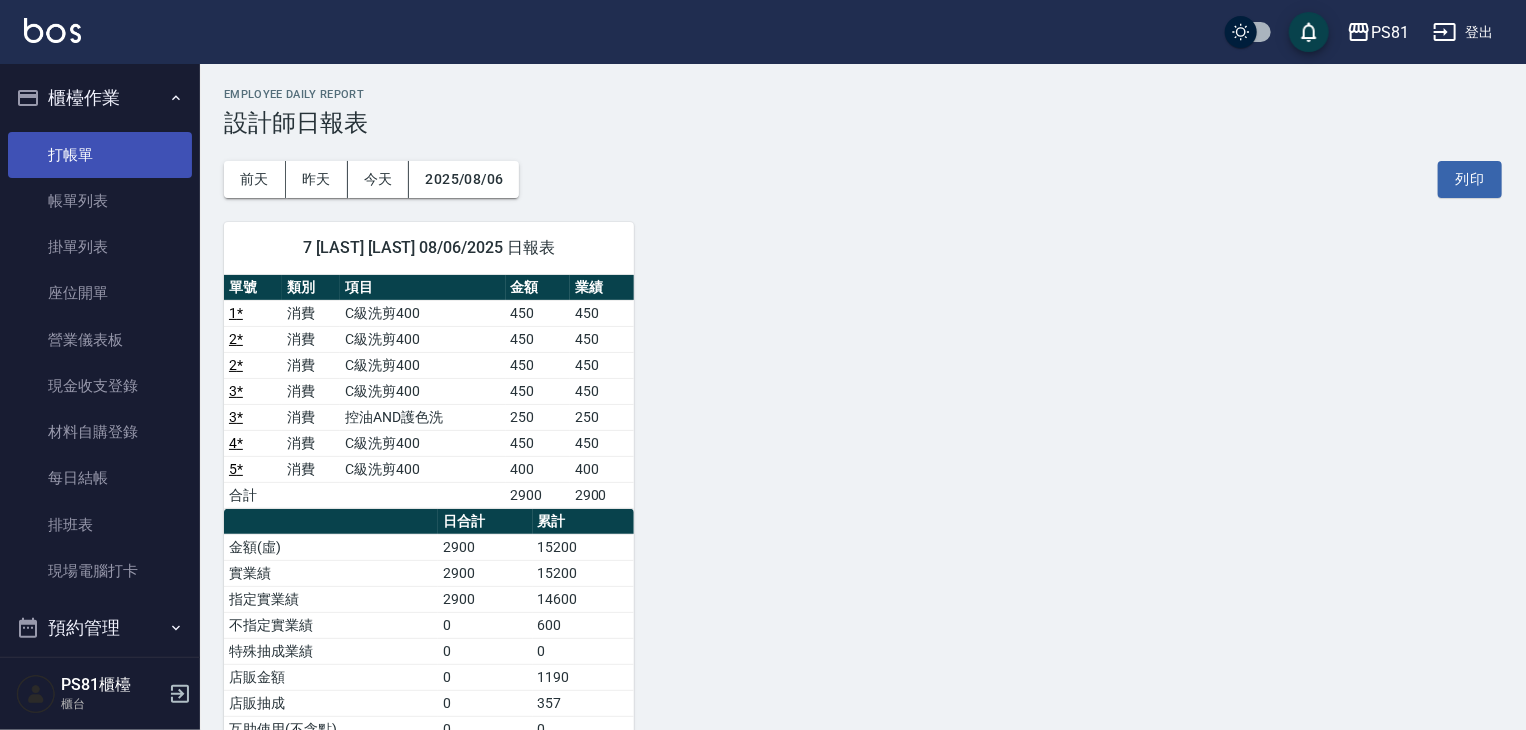 click on "打帳單" at bounding box center [100, 155] 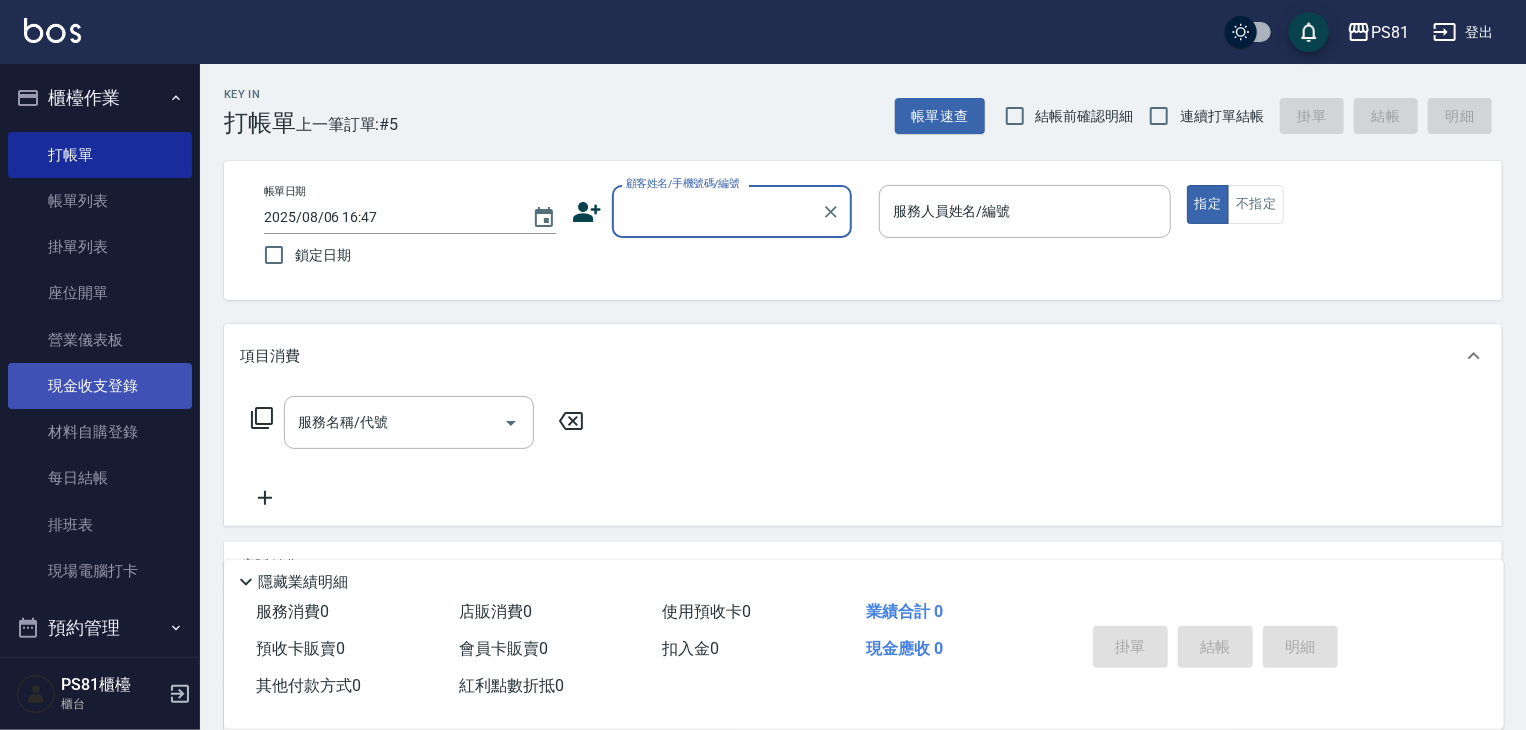 scroll, scrollTop: 400, scrollLeft: 0, axis: vertical 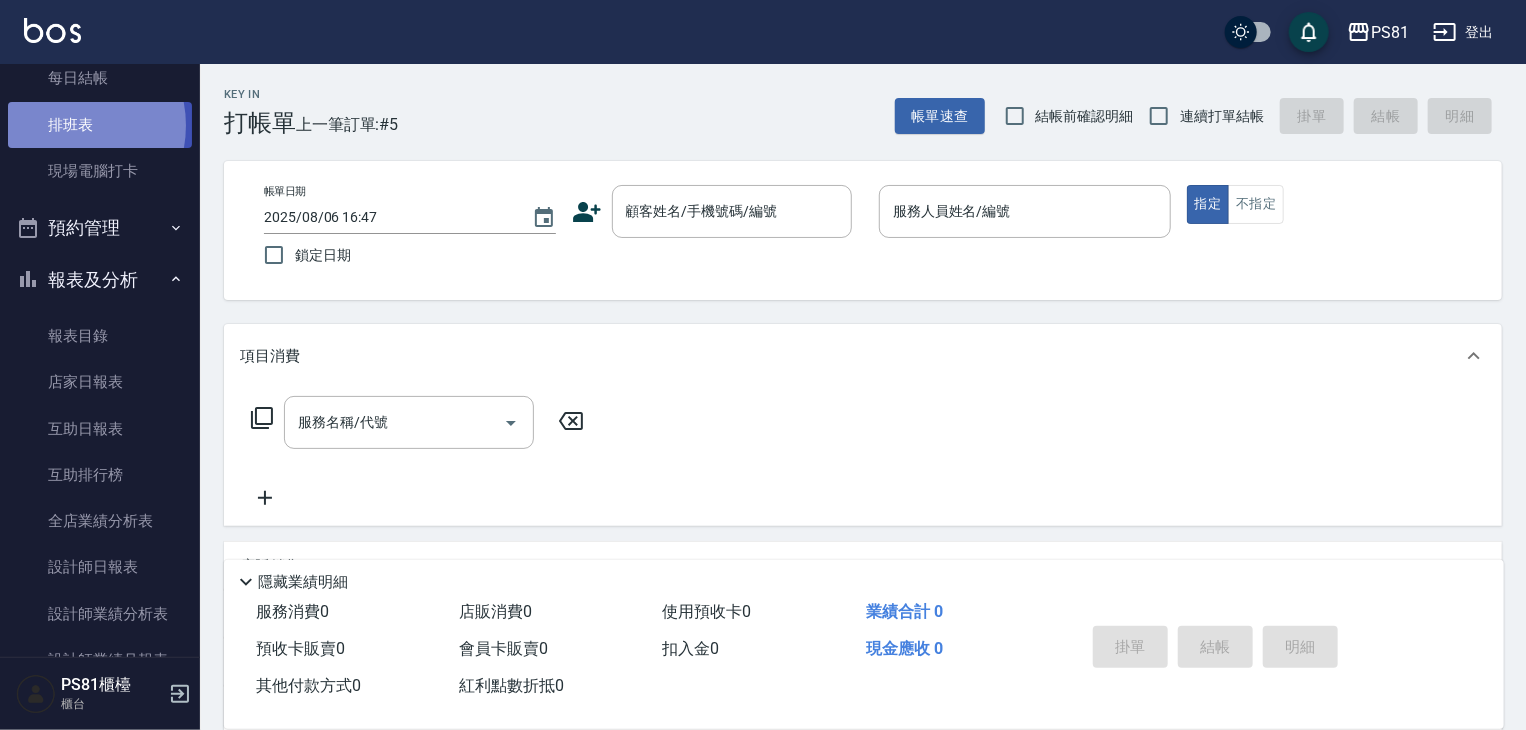 click on "排班表" at bounding box center (100, 125) 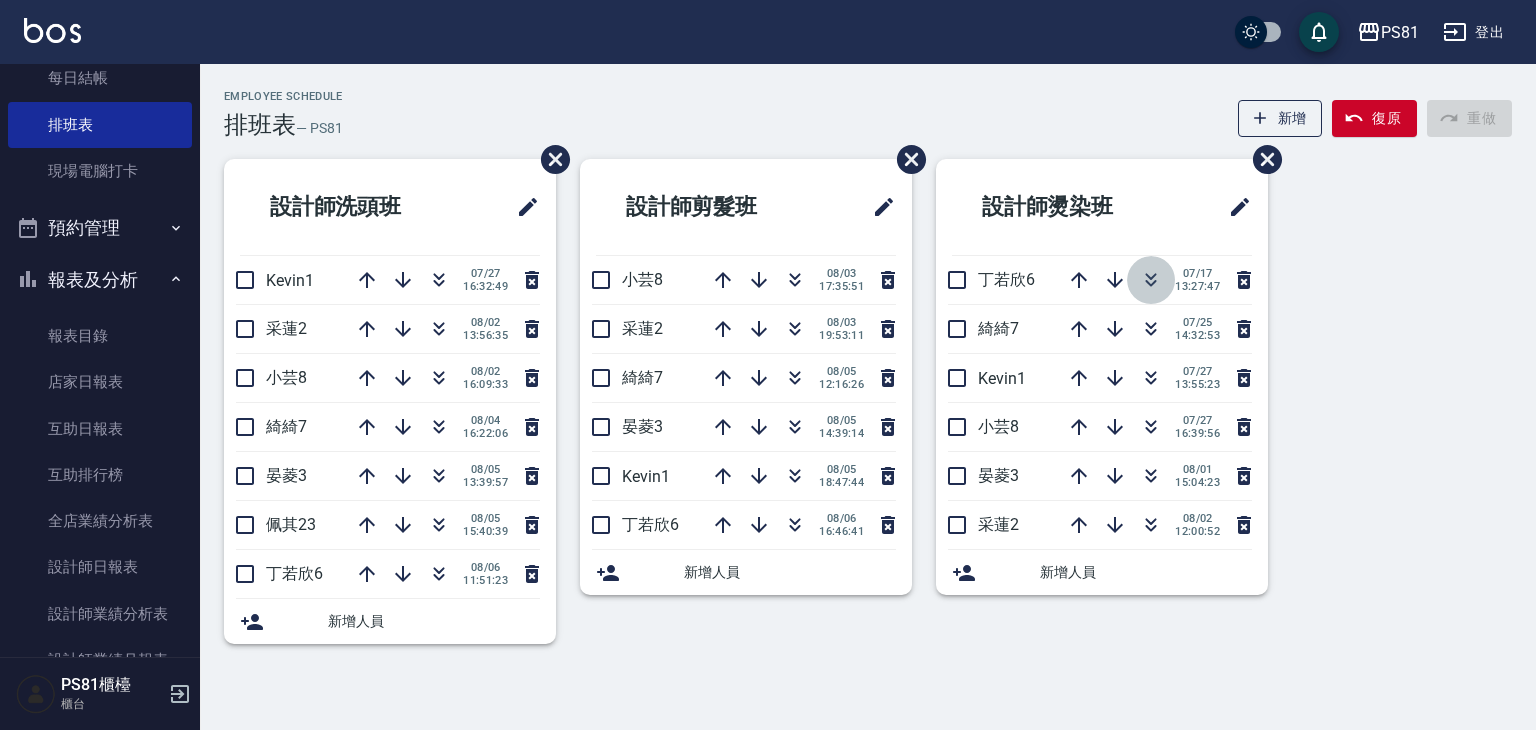 click 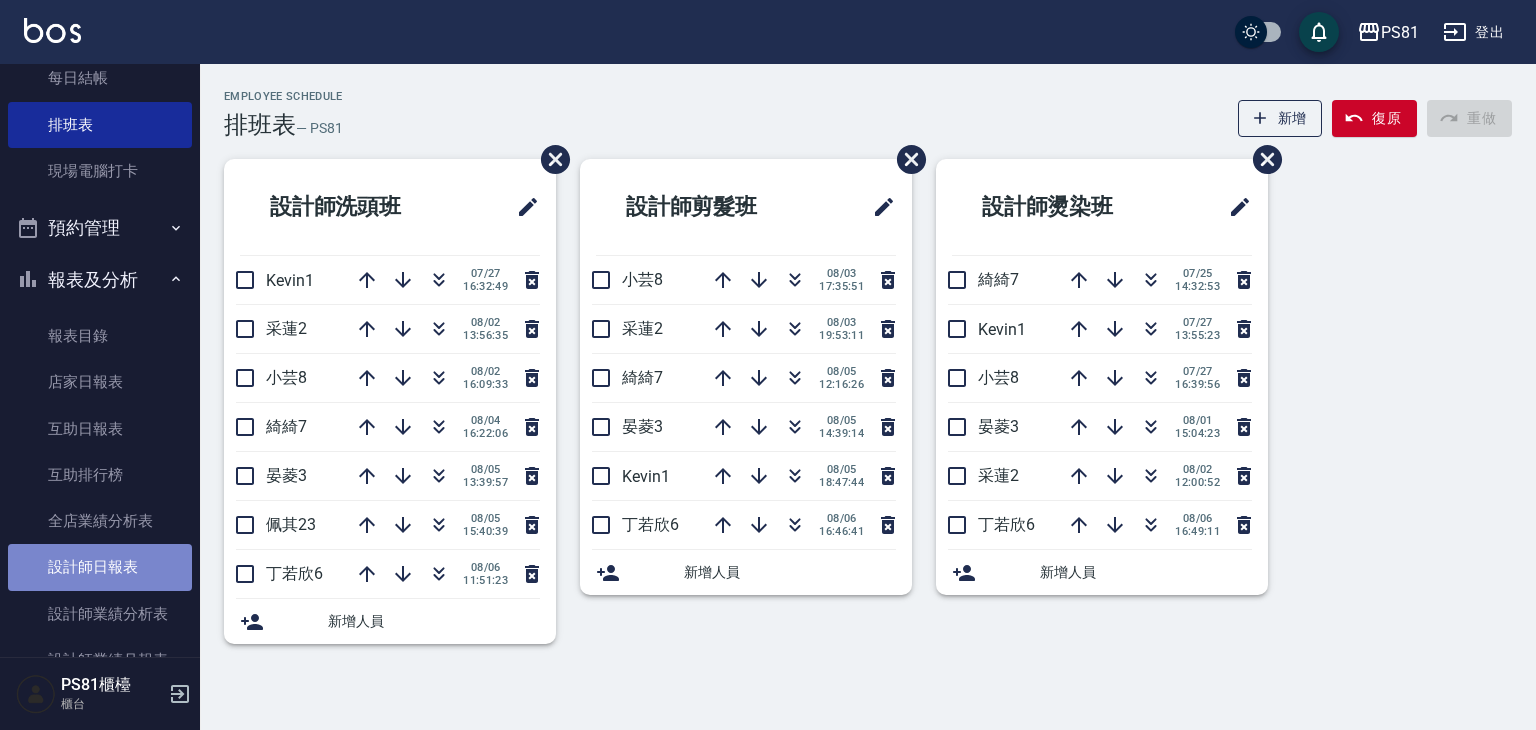 click on "設計師日報表" at bounding box center [100, 567] 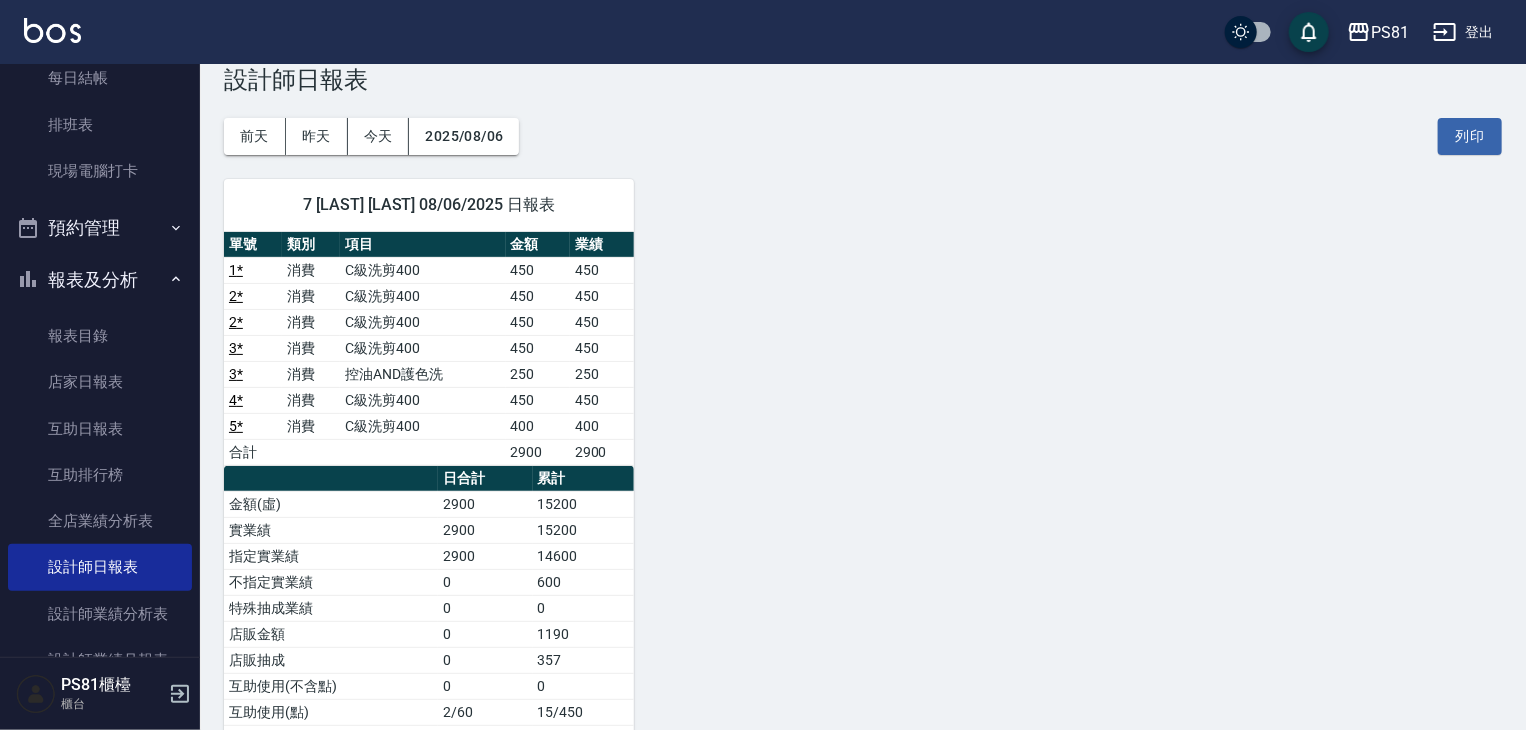 scroll, scrollTop: 0, scrollLeft: 0, axis: both 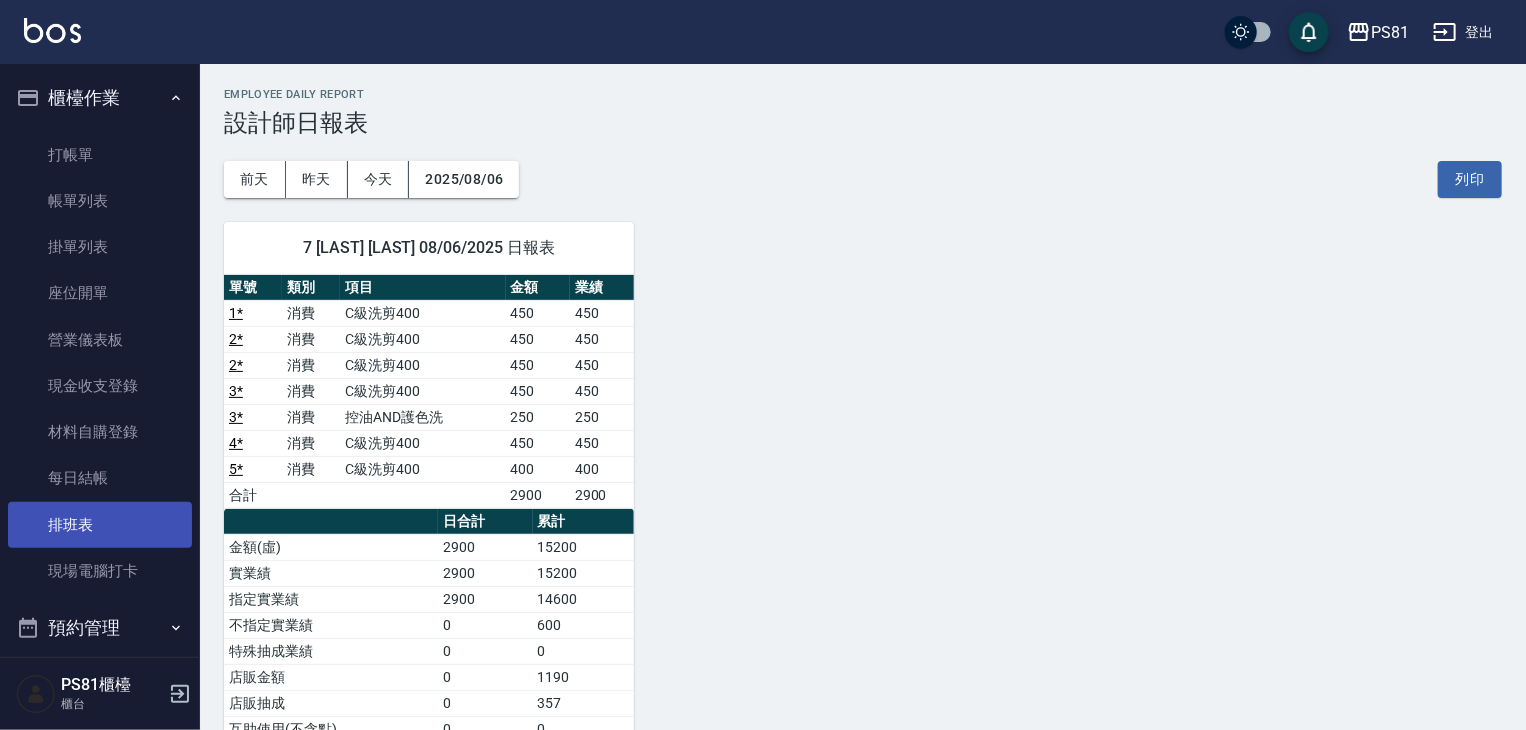 click on "排班表" at bounding box center [100, 525] 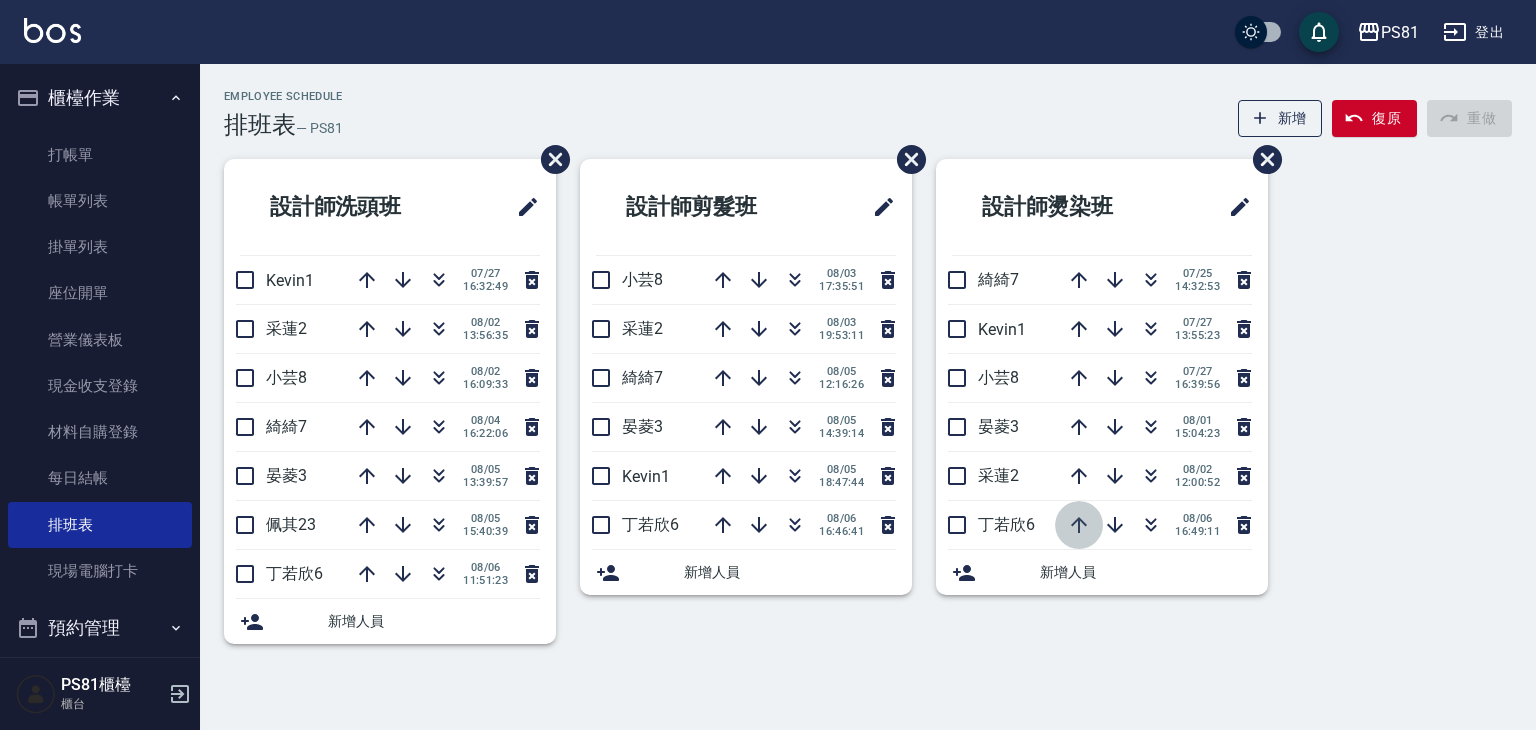 click 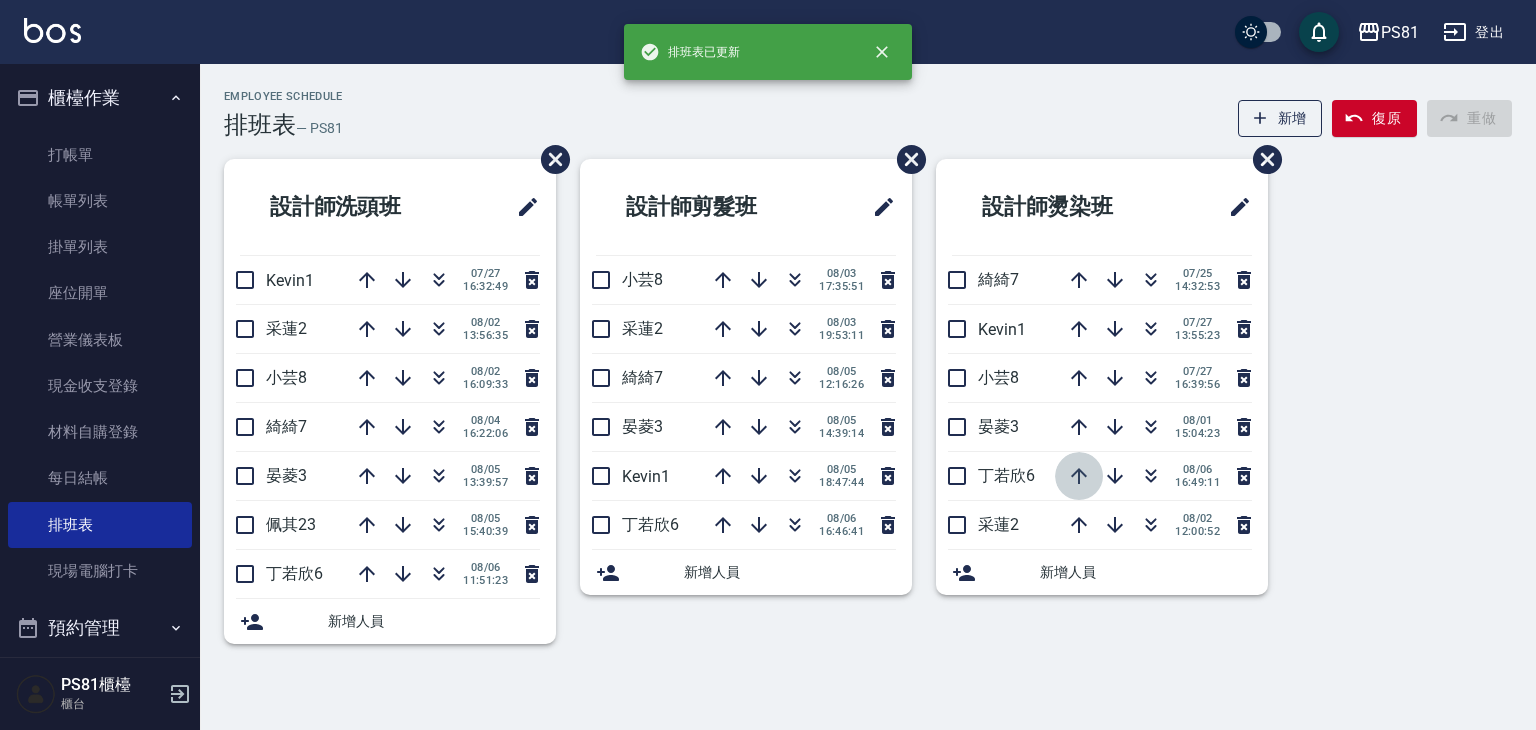 click 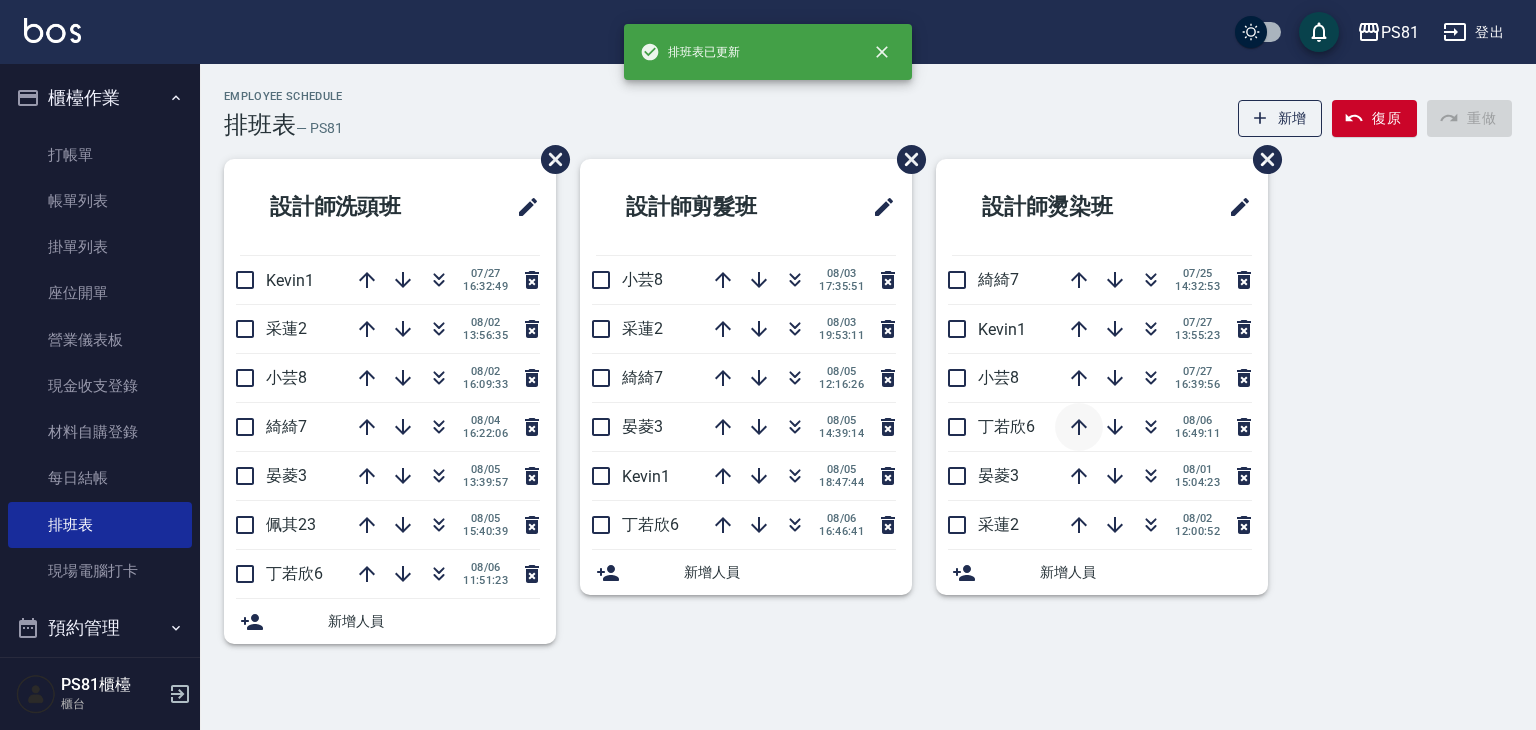 click 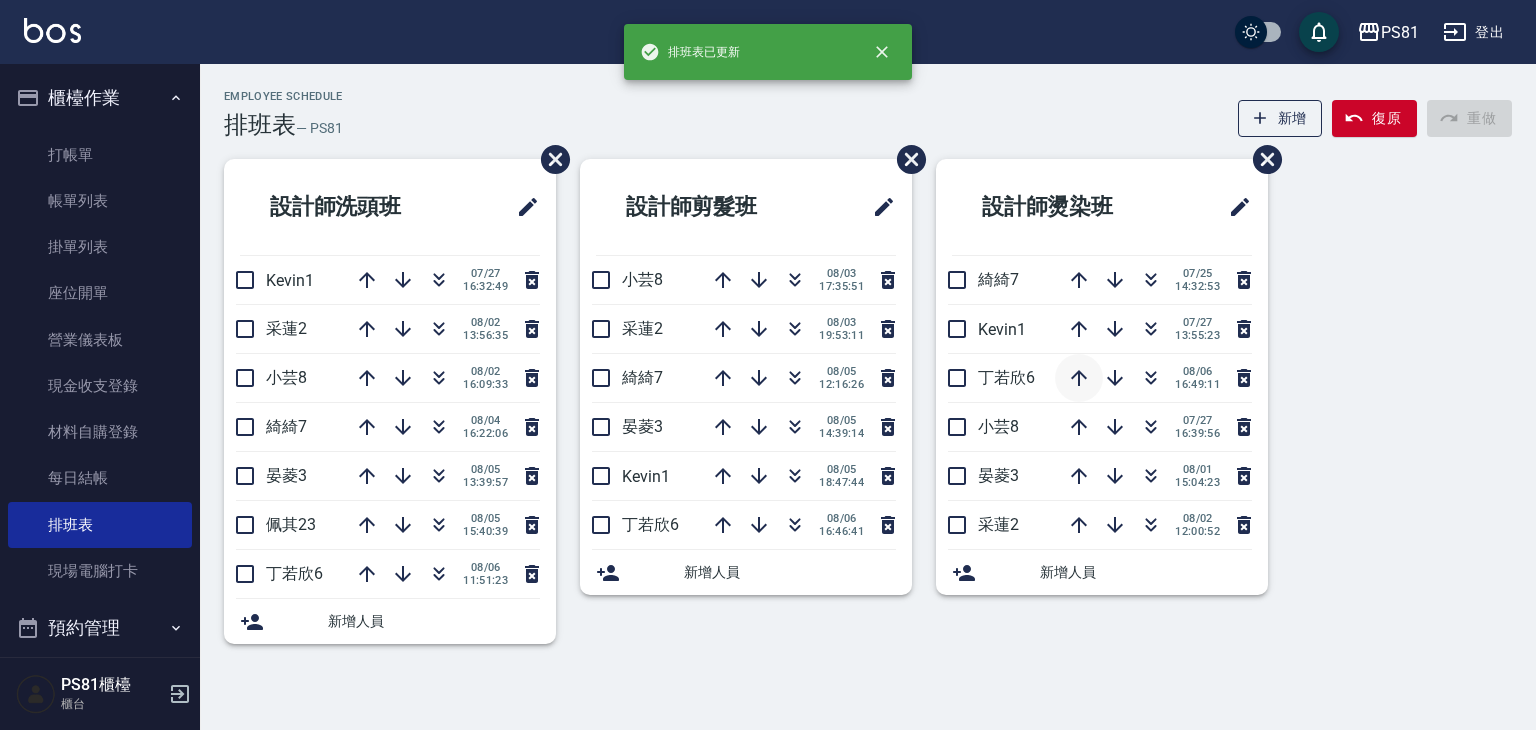 click 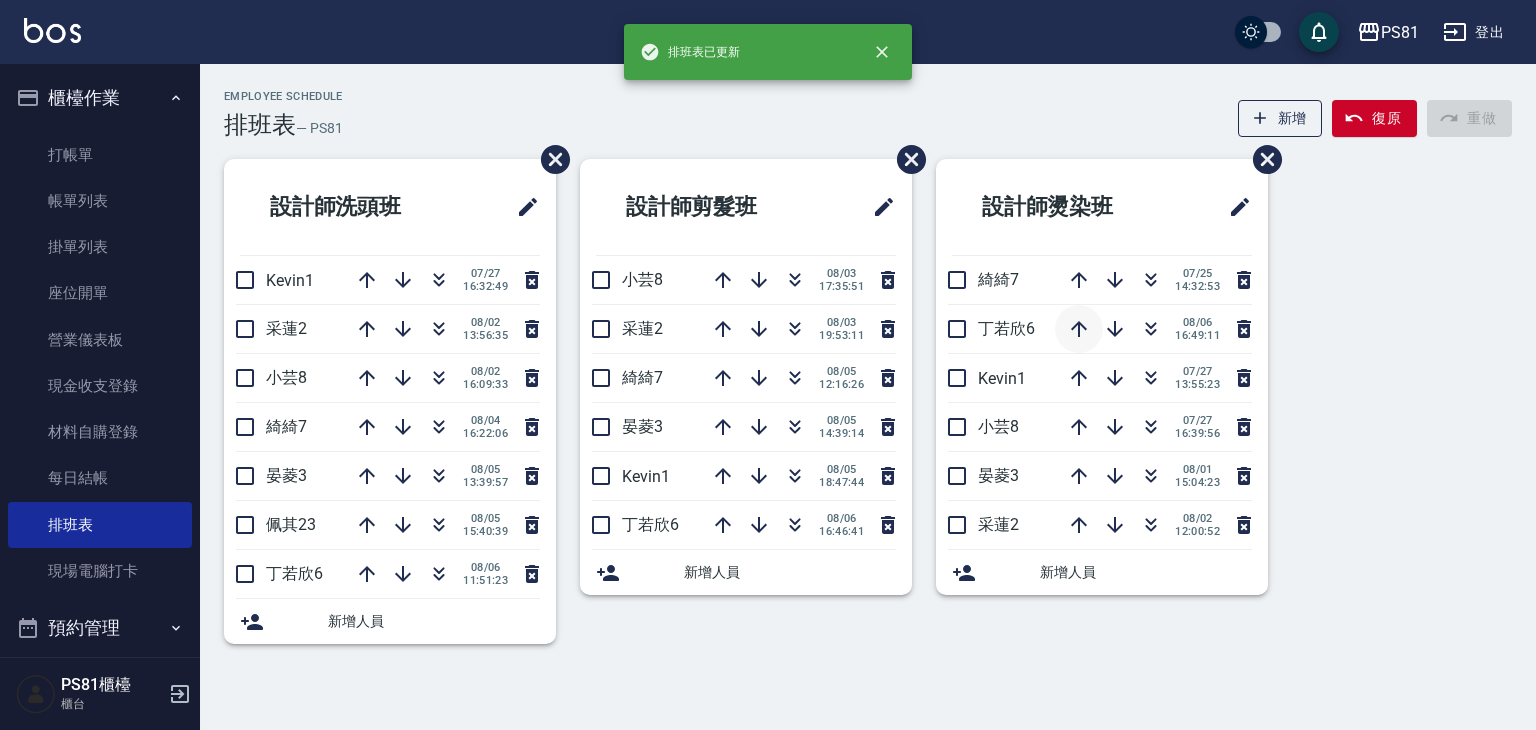 click 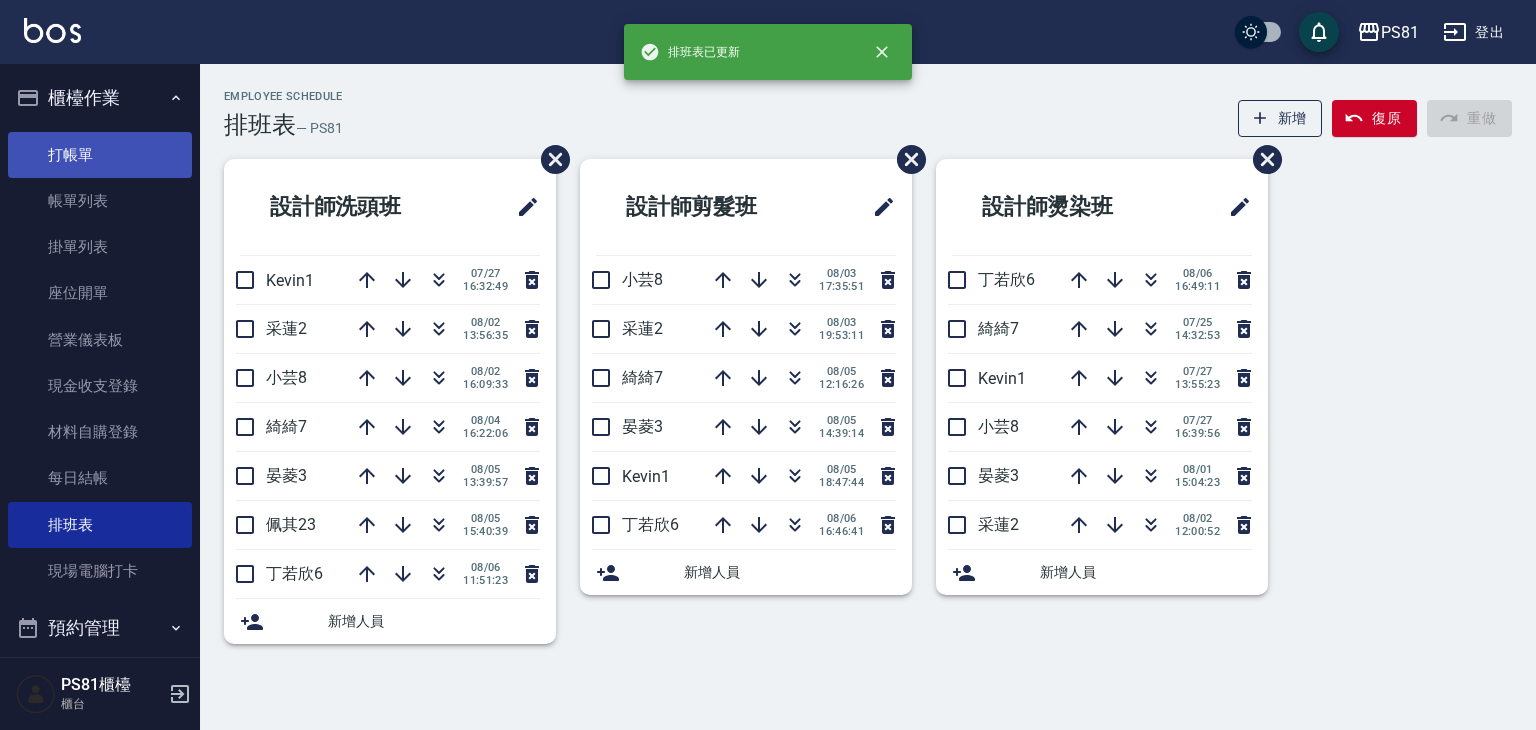 click on "打帳單" at bounding box center (100, 155) 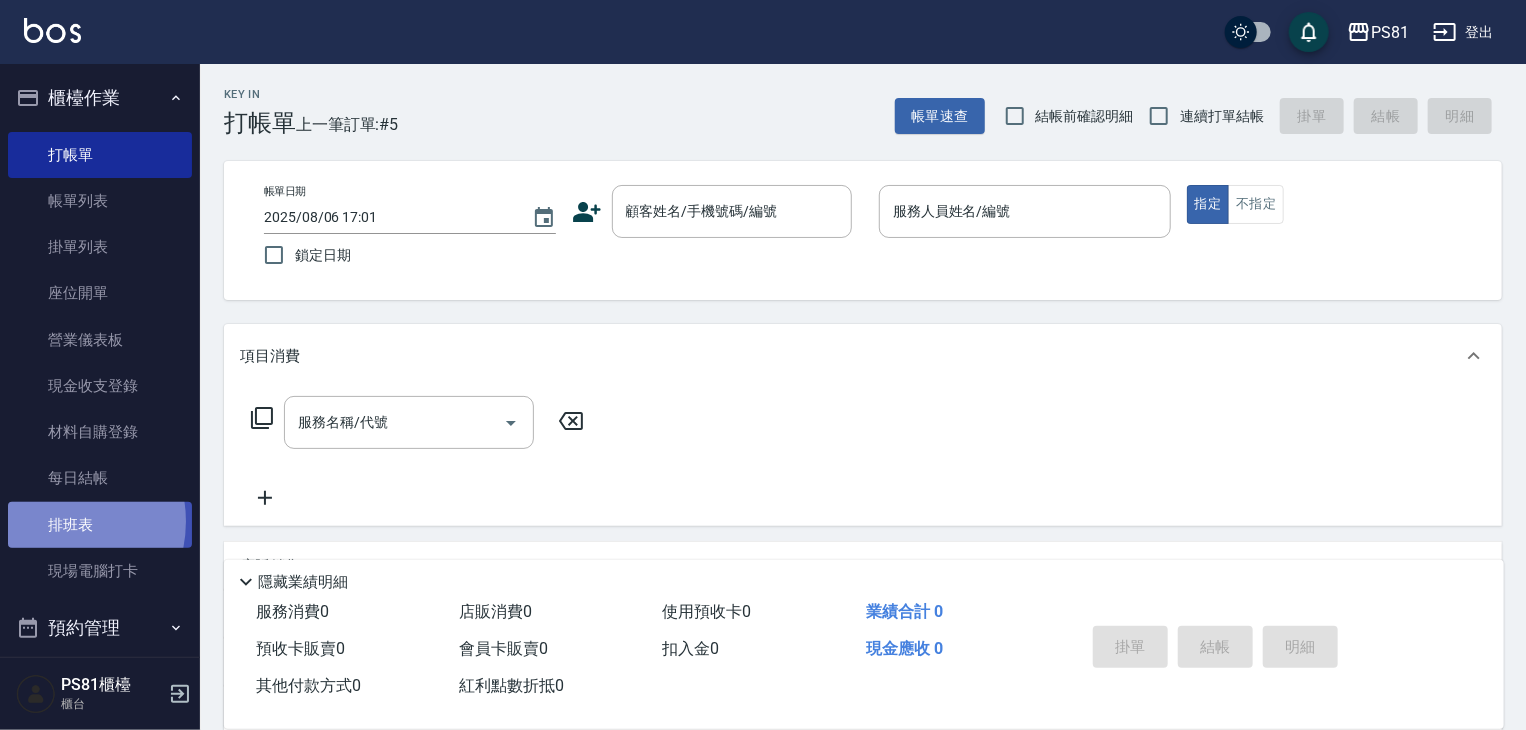 click on "排班表" at bounding box center (100, 525) 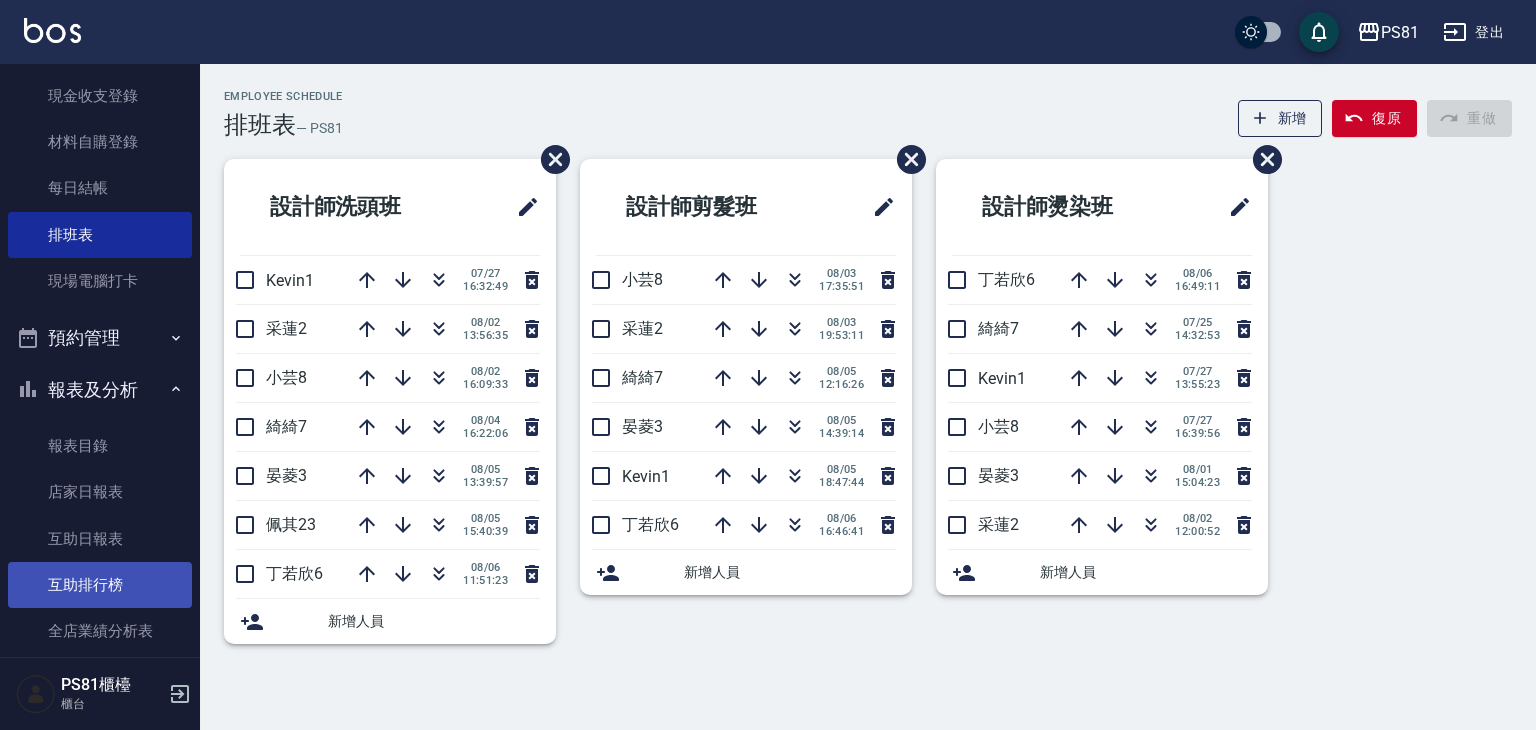 scroll, scrollTop: 400, scrollLeft: 0, axis: vertical 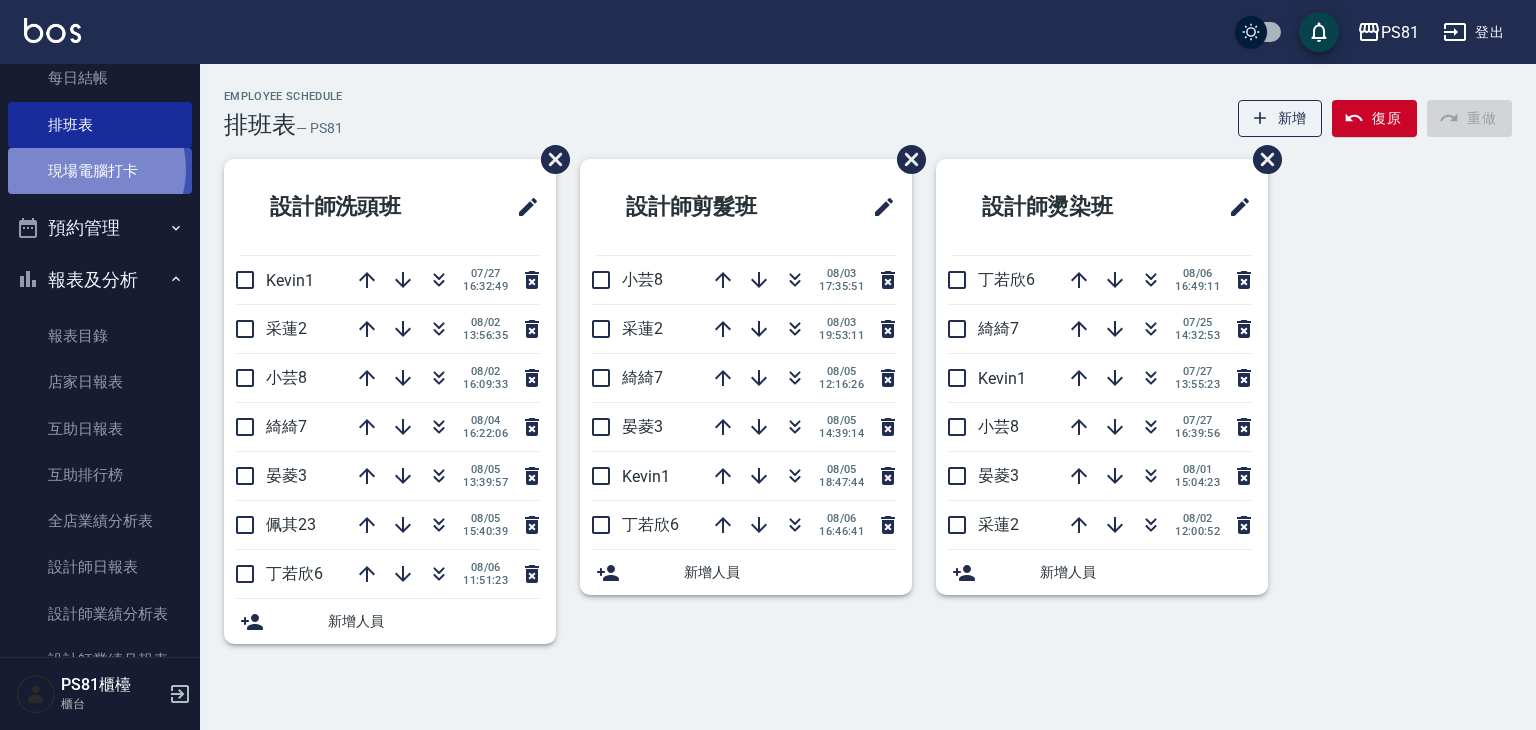 click on "現場電腦打卡" at bounding box center (100, 171) 